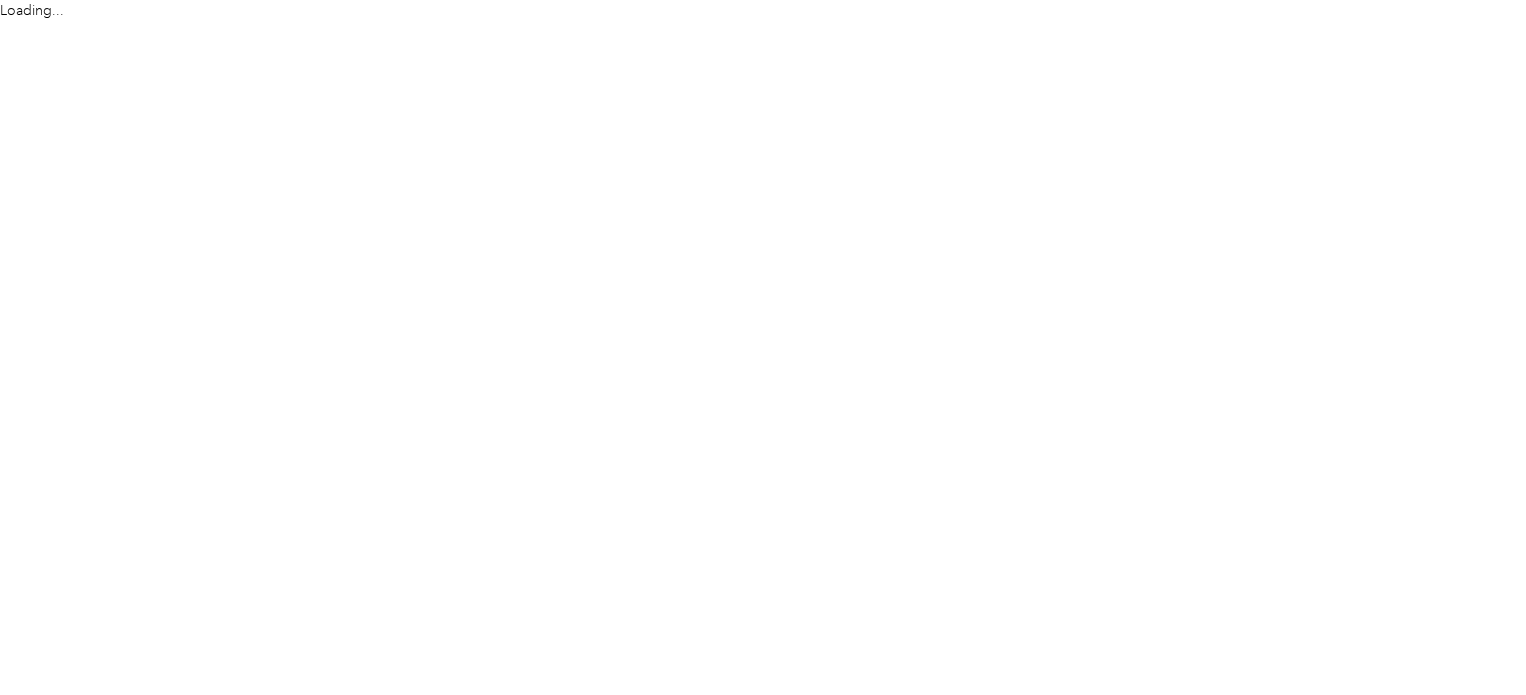 scroll, scrollTop: 0, scrollLeft: 0, axis: both 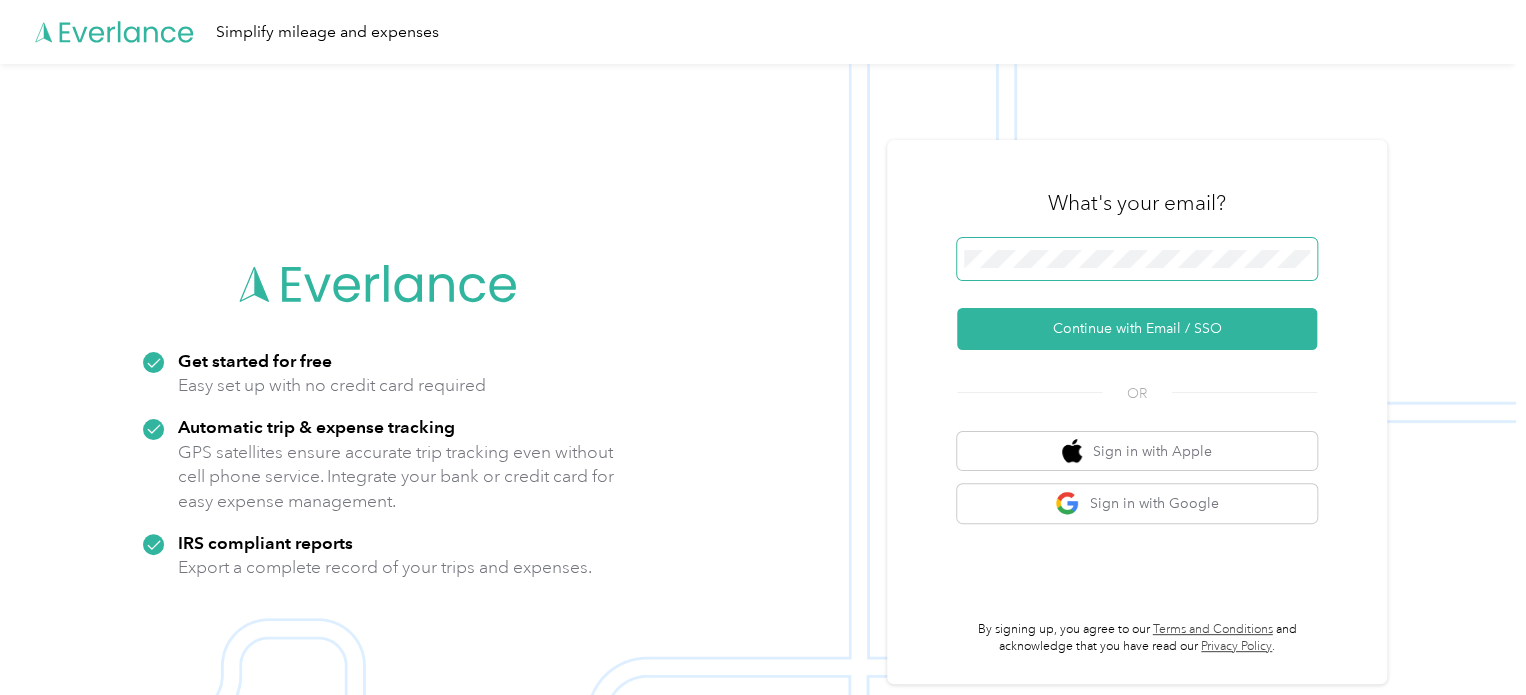 click at bounding box center [1137, 259] 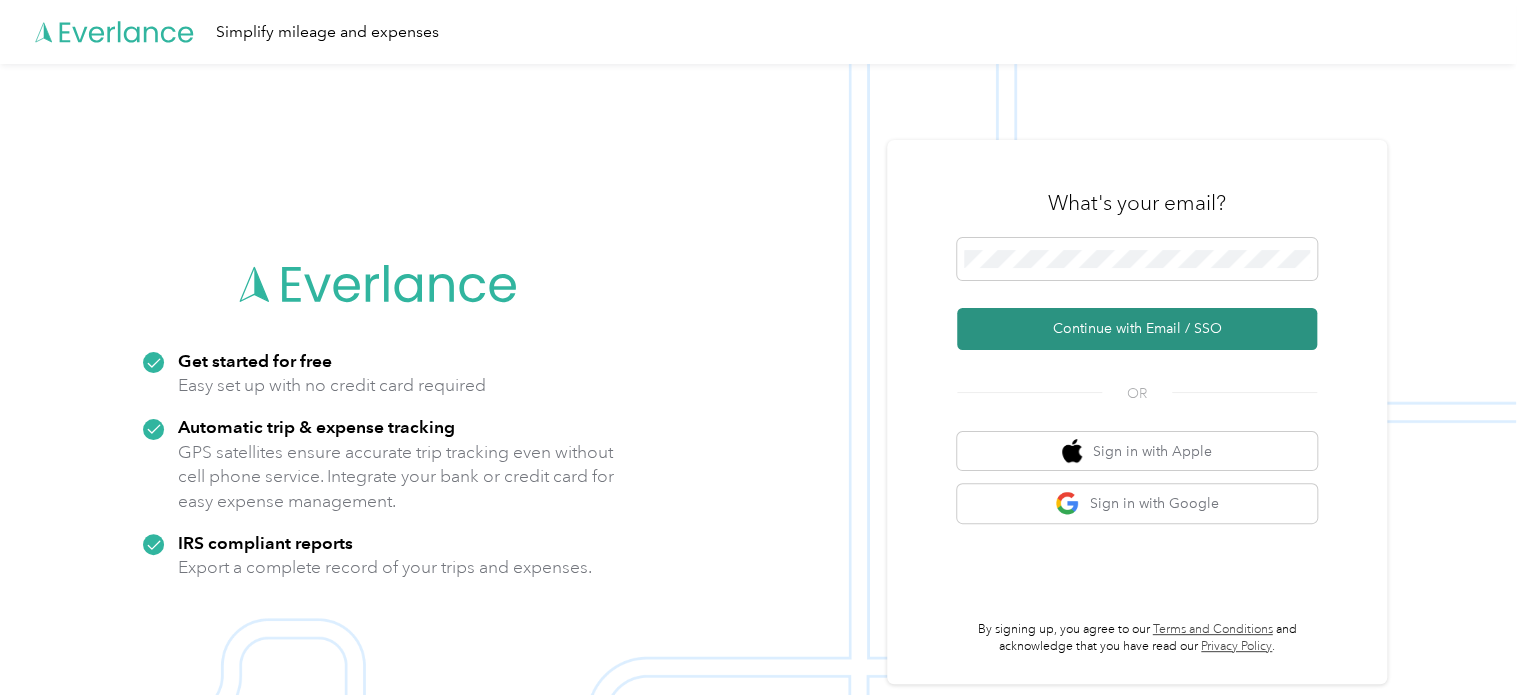 click on "Continue with Email / SSO" at bounding box center [1137, 329] 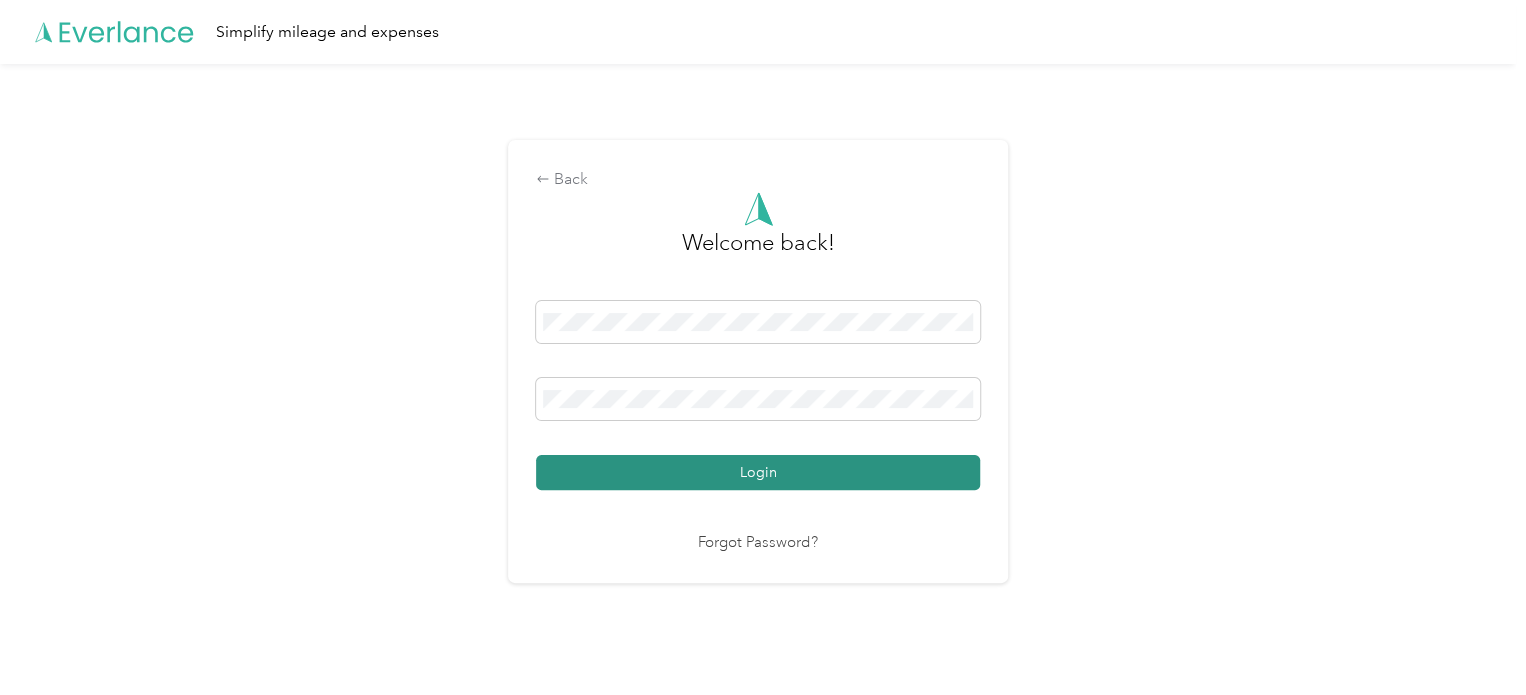 click on "Login" at bounding box center (758, 472) 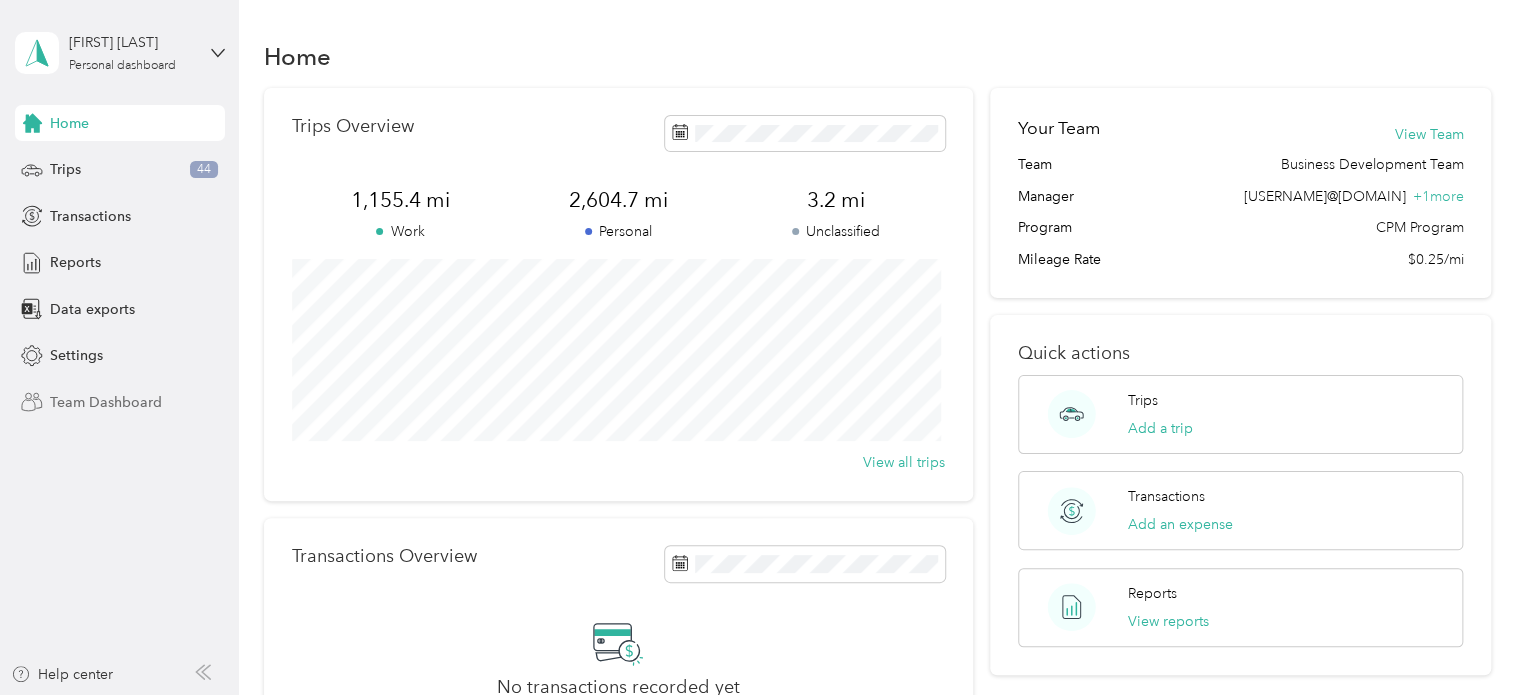 click on "Team Dashboard" at bounding box center (106, 402) 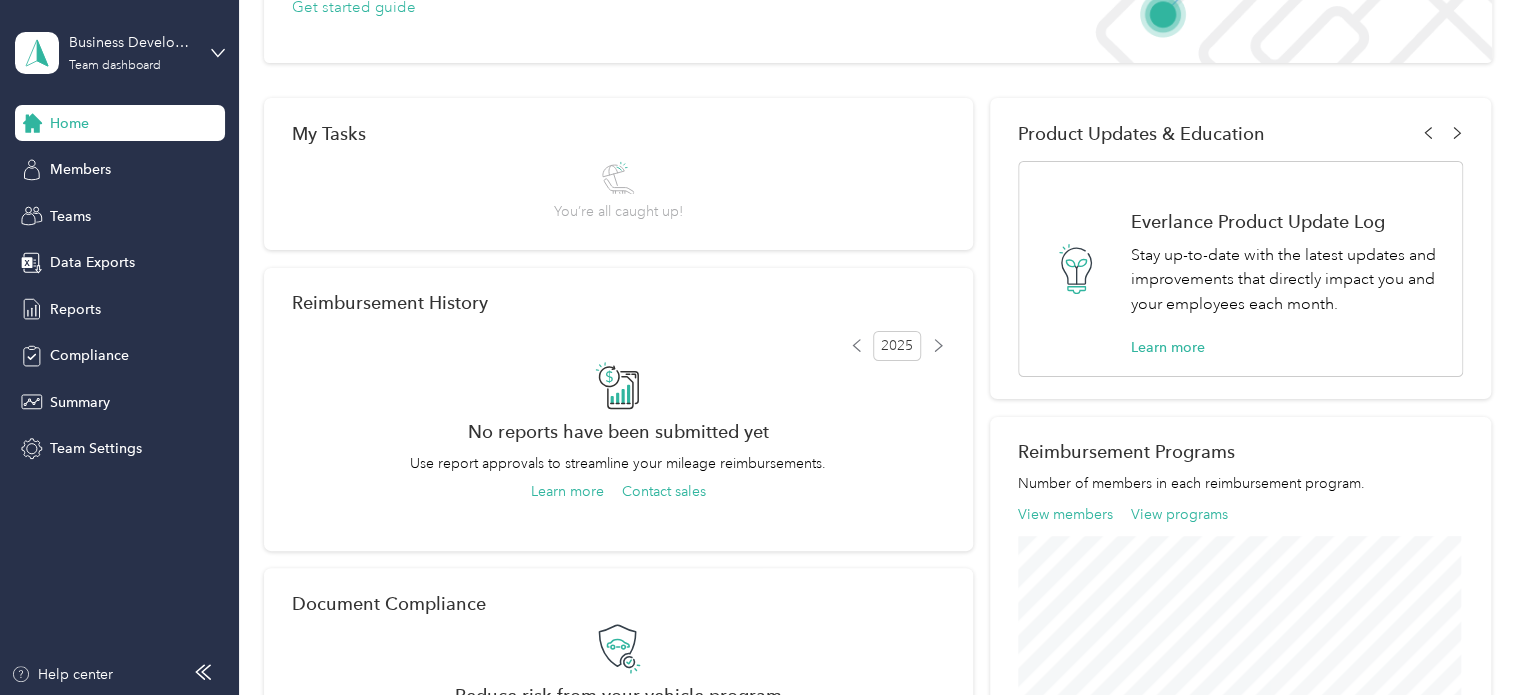 scroll, scrollTop: 0, scrollLeft: 0, axis: both 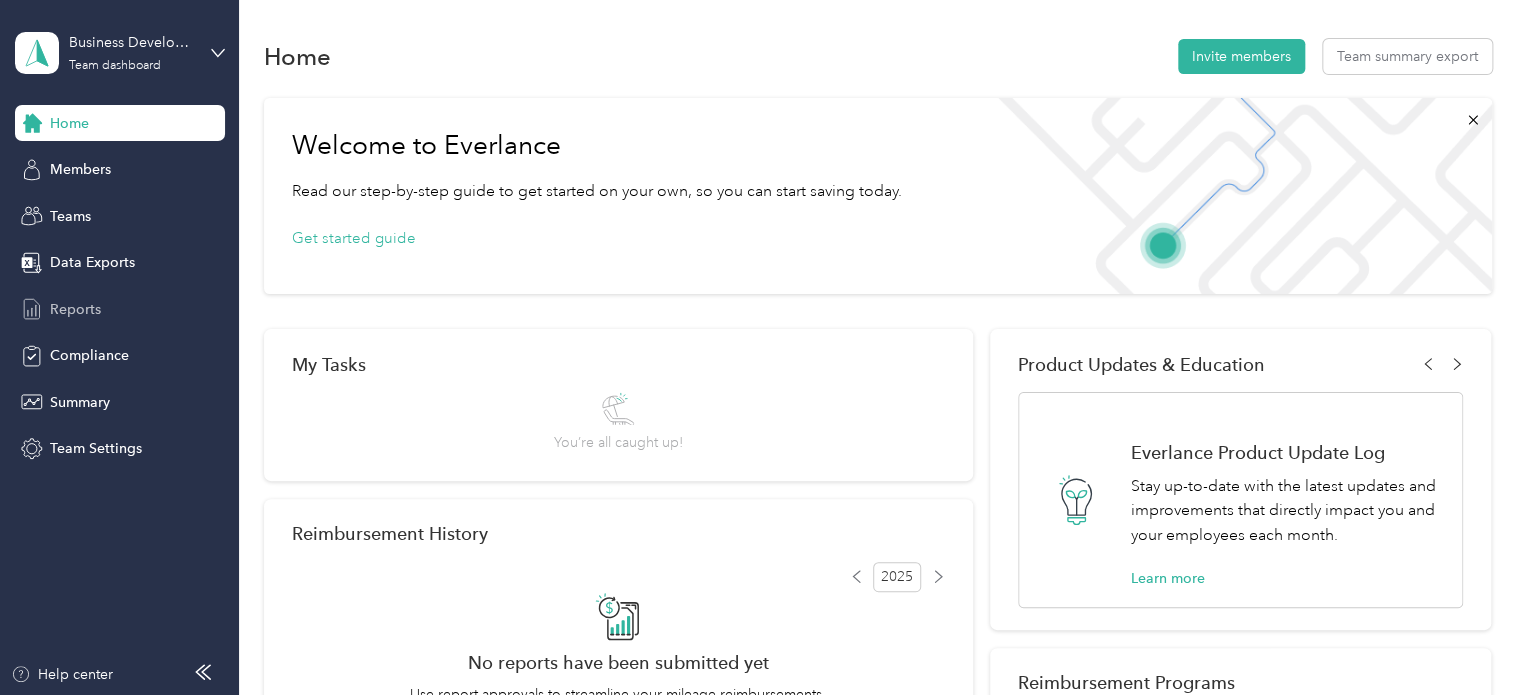 click on "Reports" at bounding box center [75, 309] 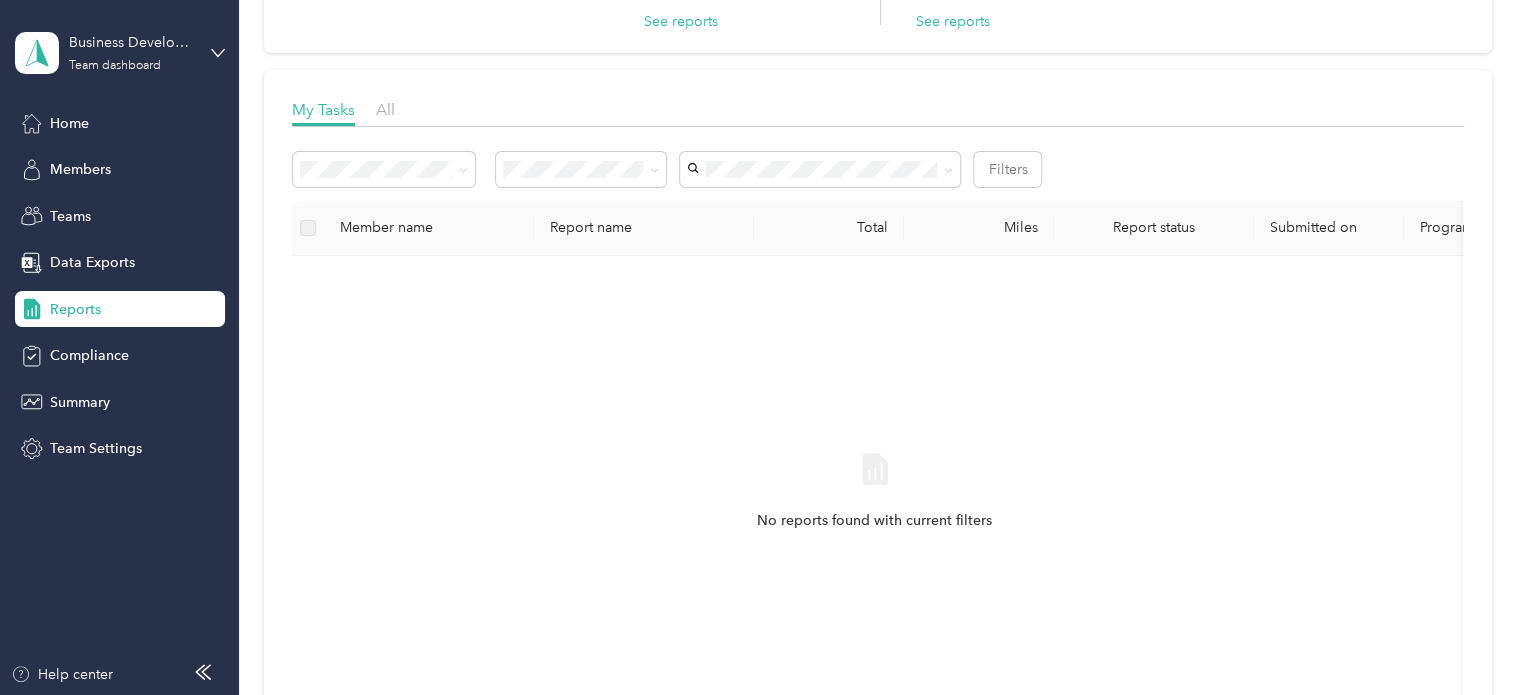 scroll, scrollTop: 0, scrollLeft: 0, axis: both 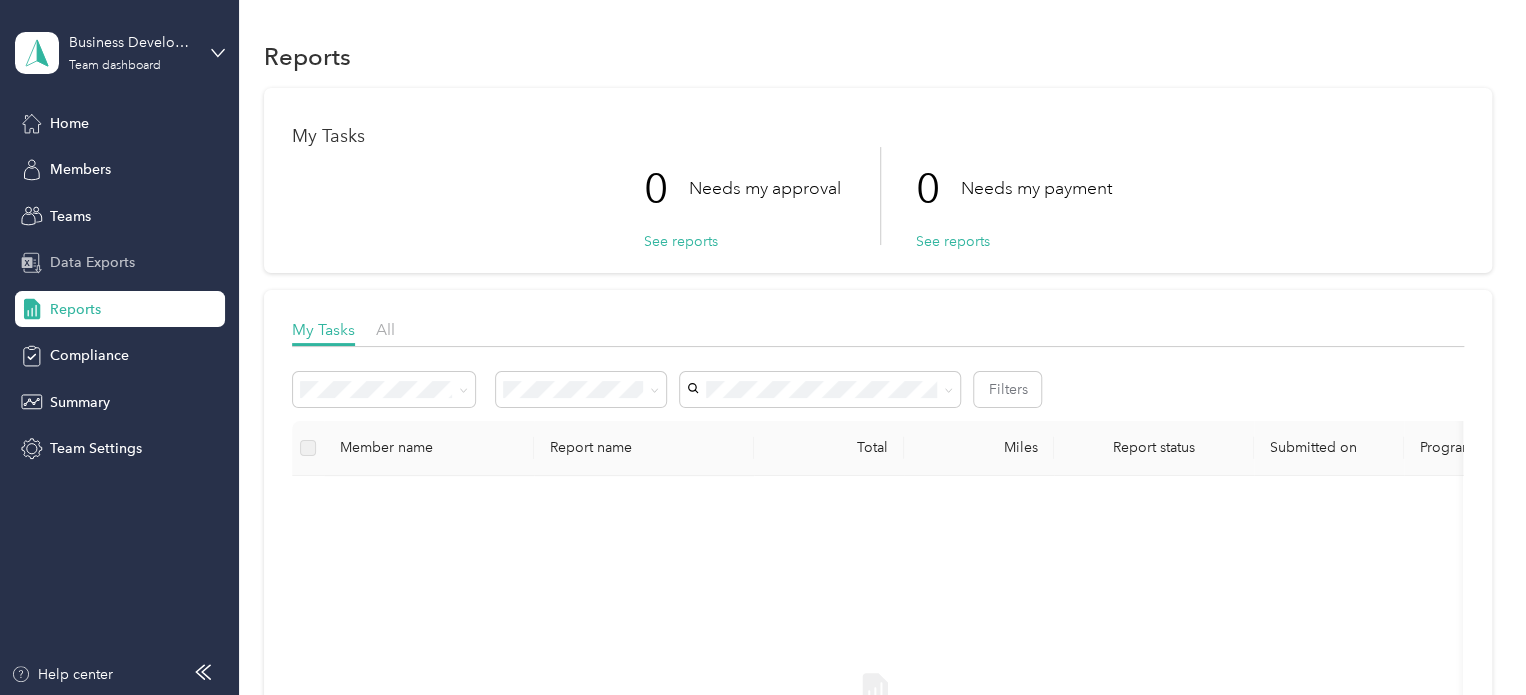 click on "Data Exports" at bounding box center [92, 262] 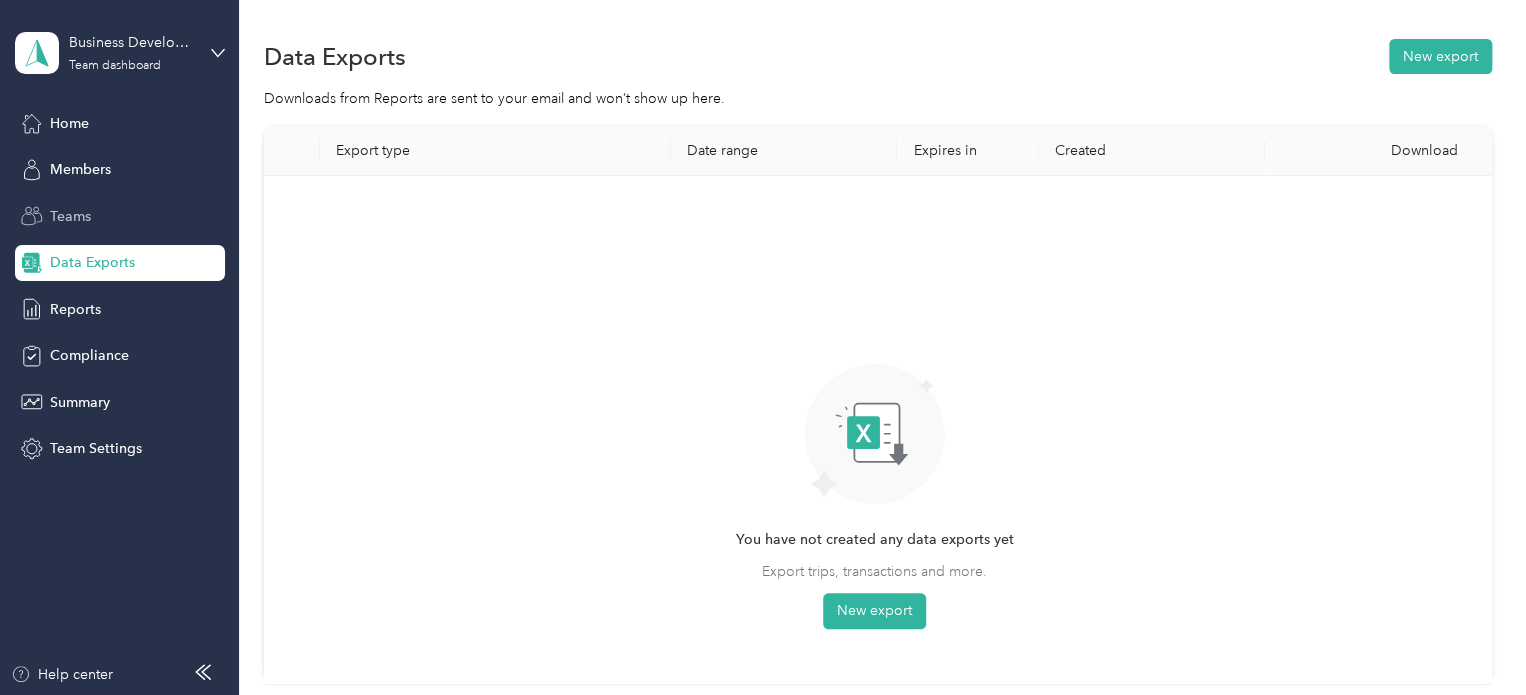 click on "Teams" at bounding box center (120, 216) 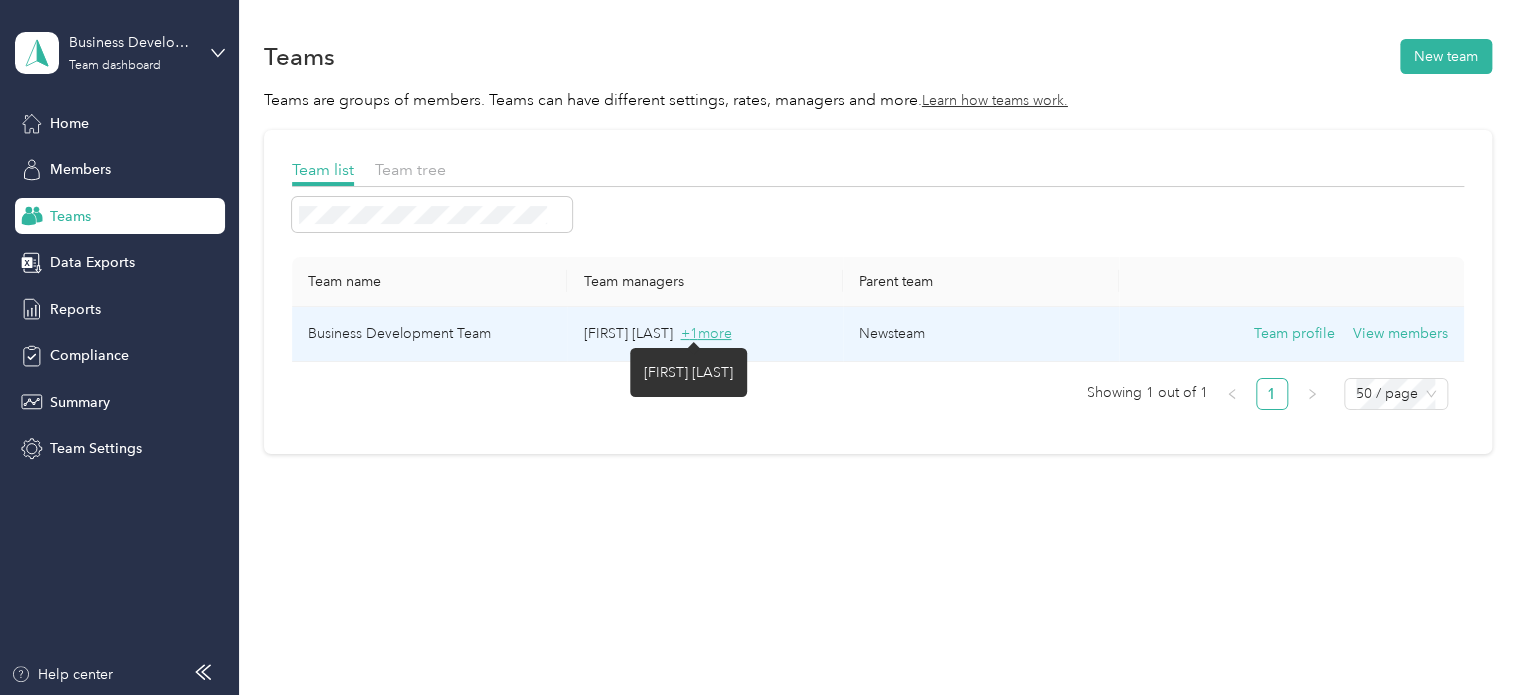 click on "+  1  more" at bounding box center (705, 333) 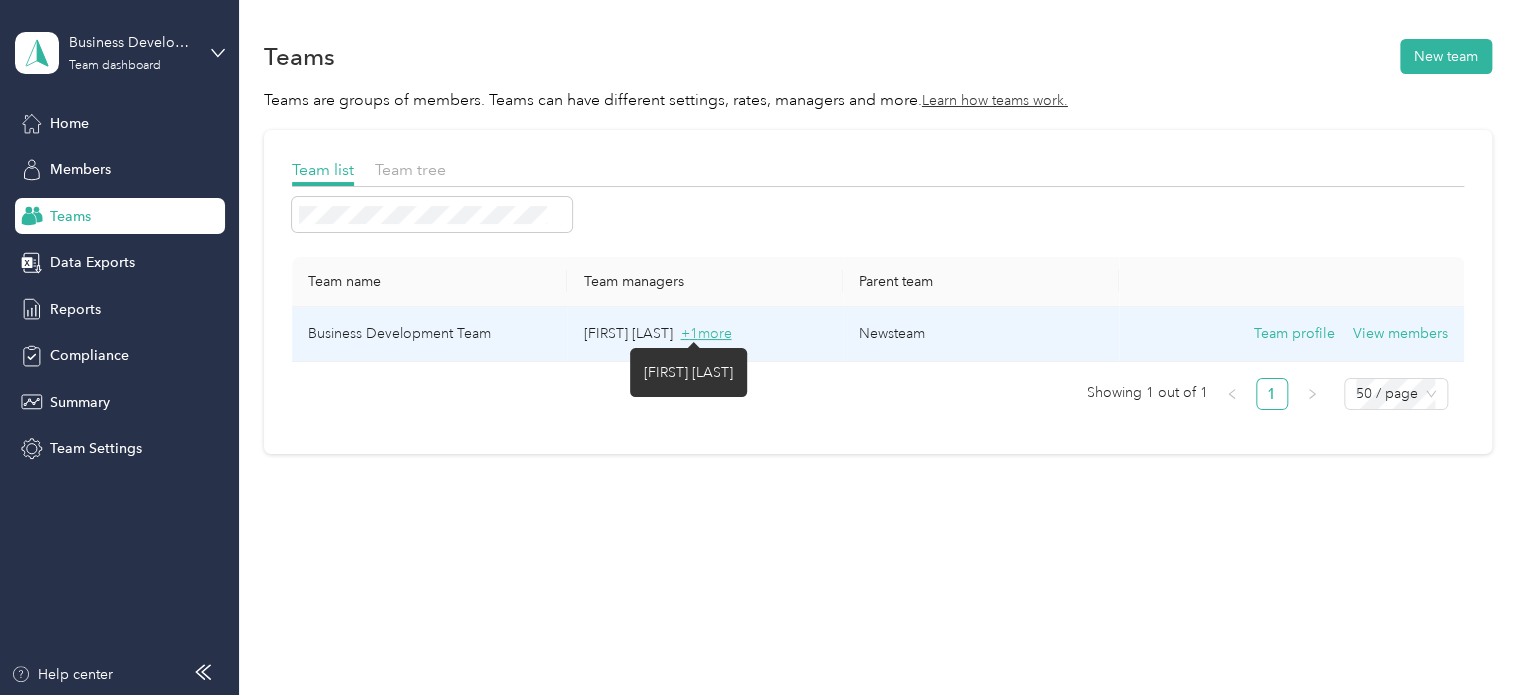 click on "+  1  more" at bounding box center (705, 333) 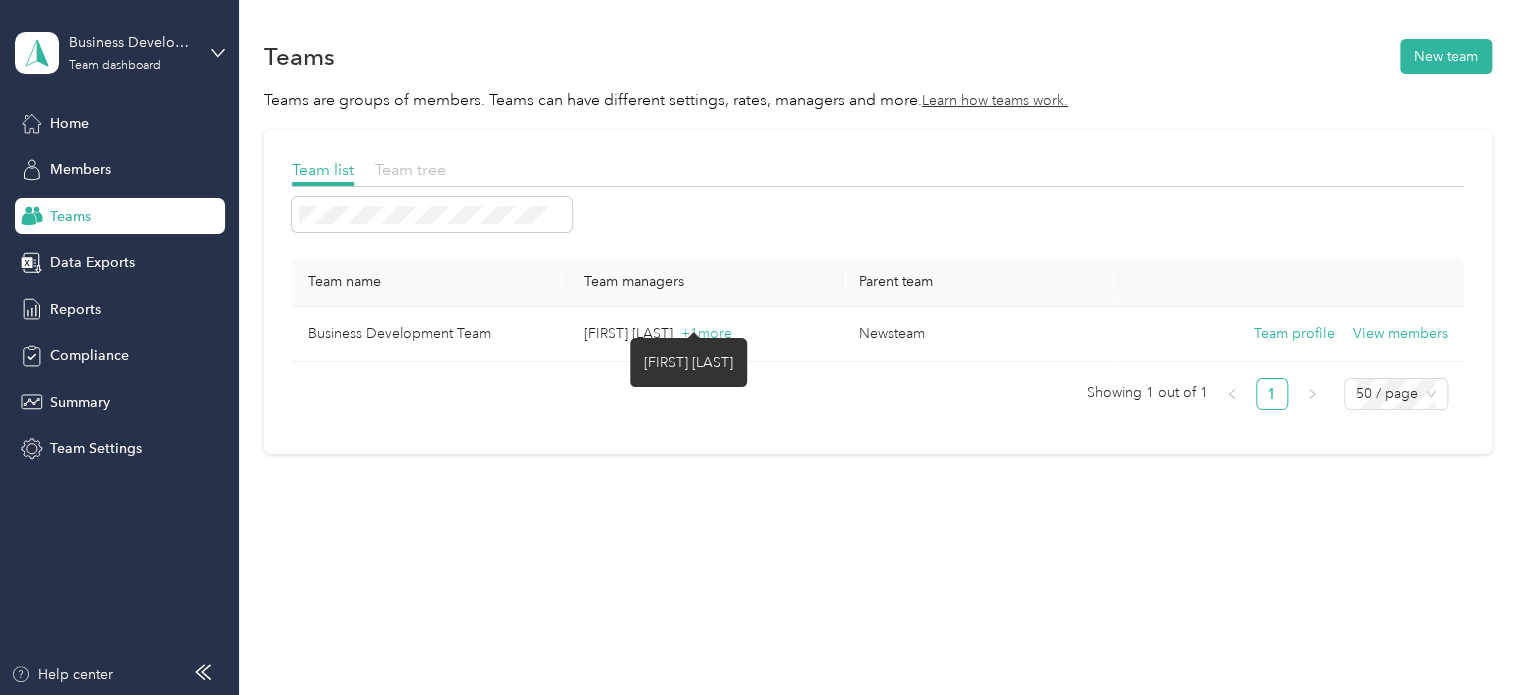 click on "Team tree" at bounding box center [410, 169] 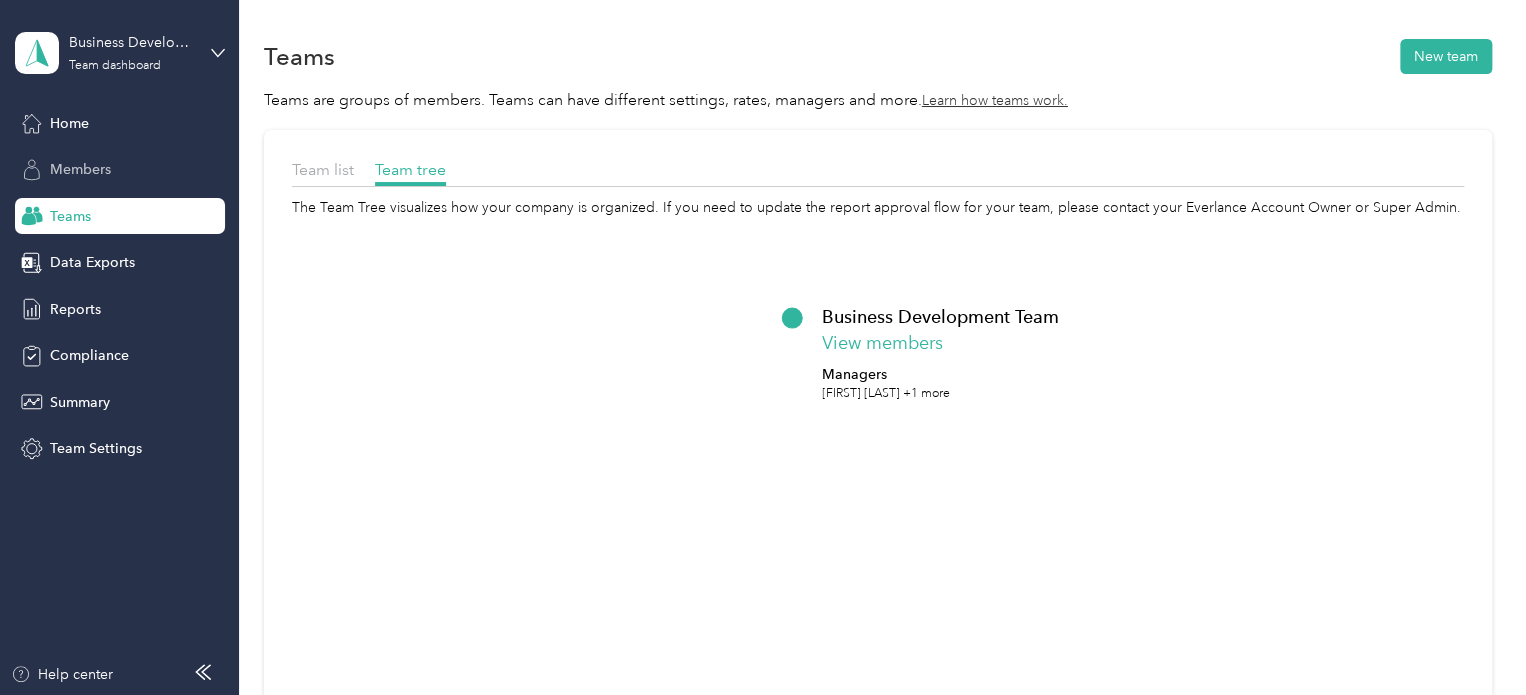 click on "Members" at bounding box center [120, 170] 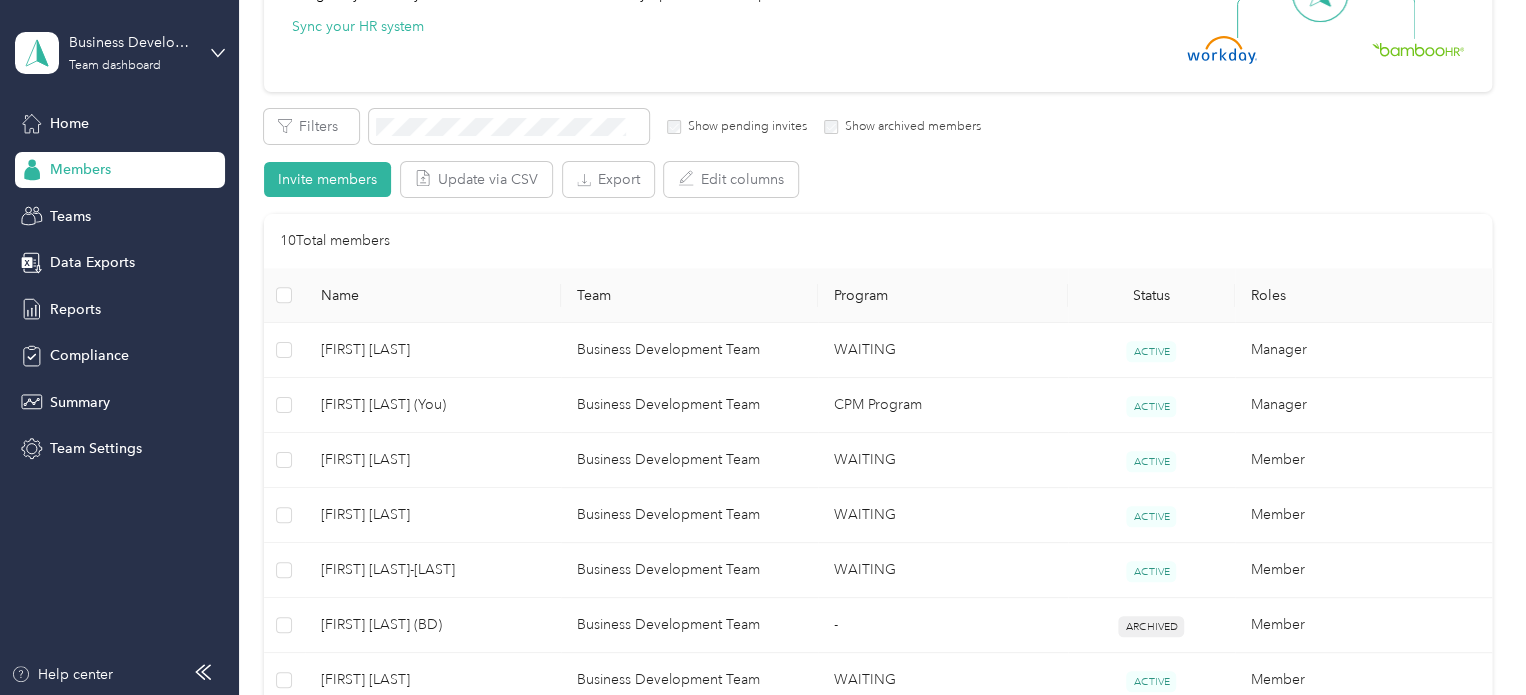 scroll, scrollTop: 300, scrollLeft: 0, axis: vertical 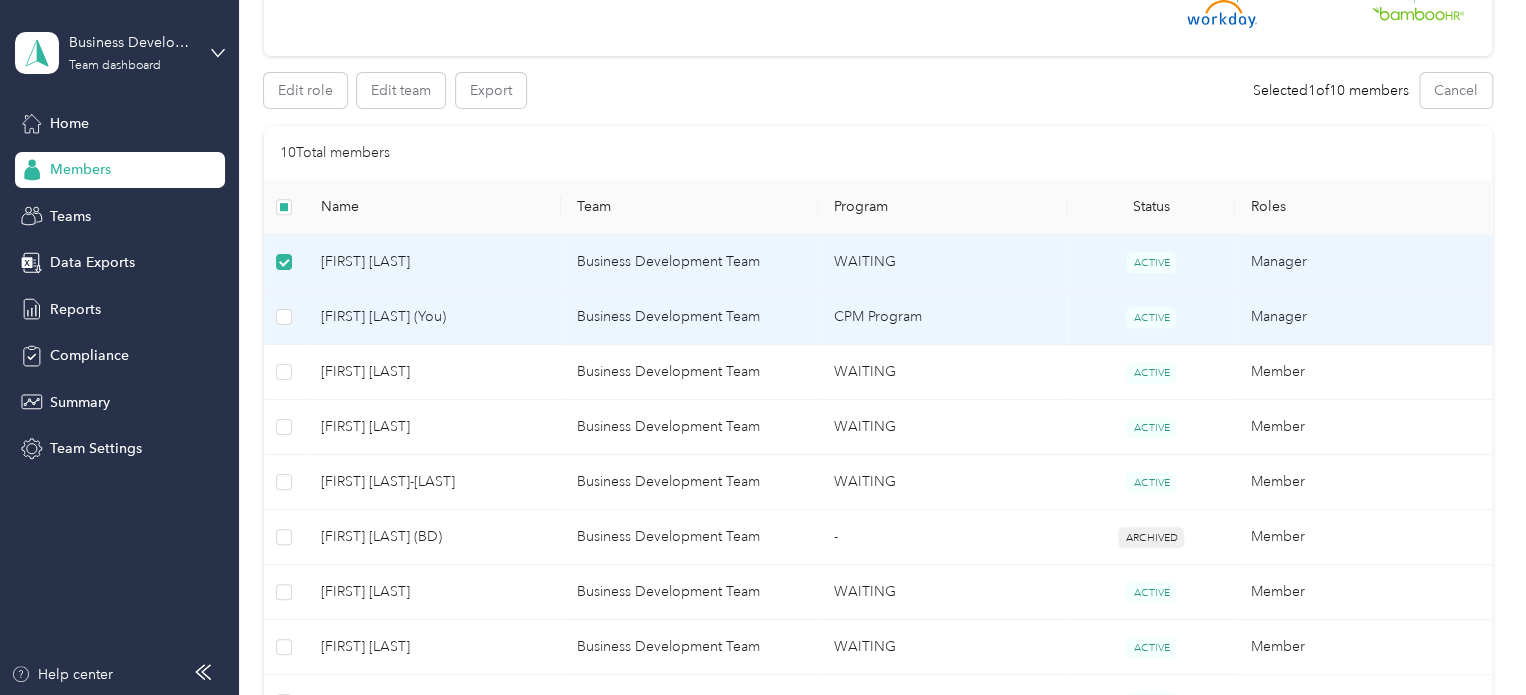 click at bounding box center [284, 317] 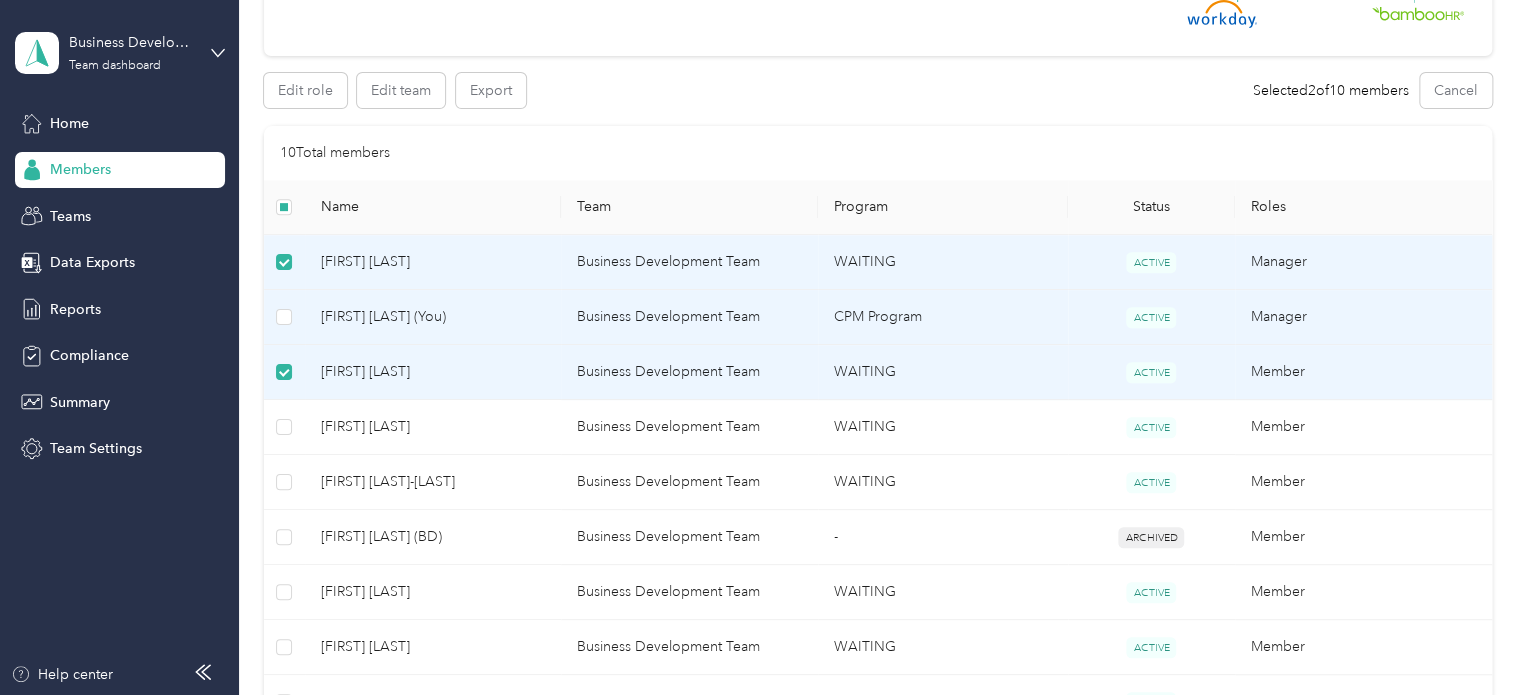 click at bounding box center [284, 317] 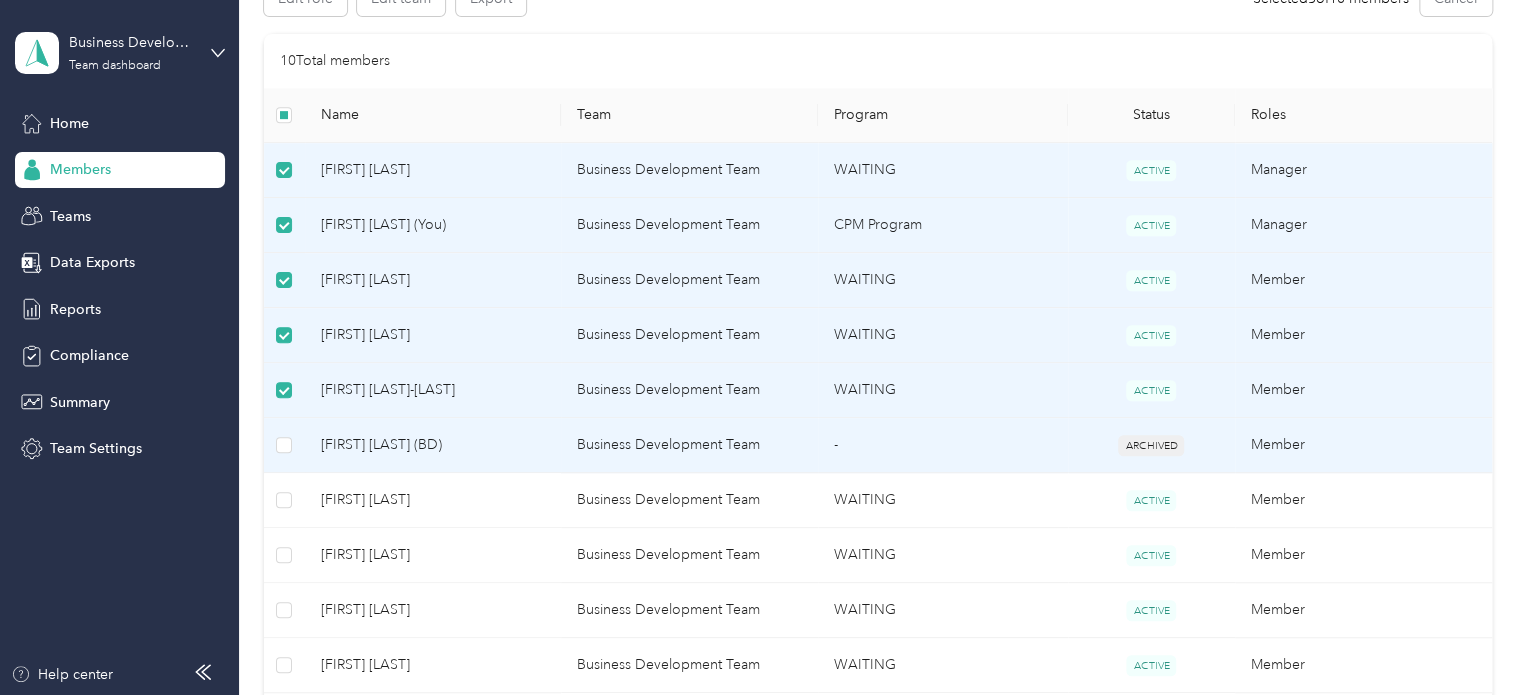 scroll, scrollTop: 500, scrollLeft: 0, axis: vertical 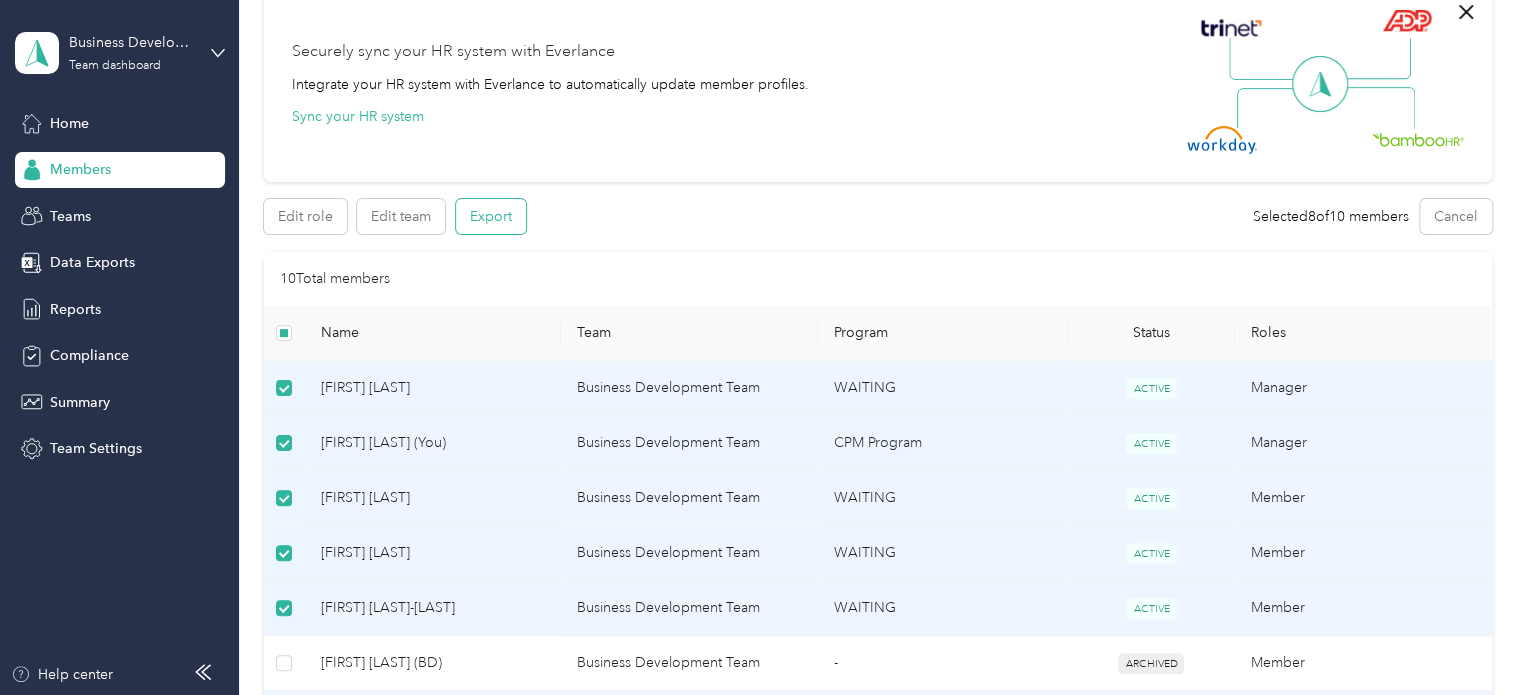 click on "Export" at bounding box center (491, 216) 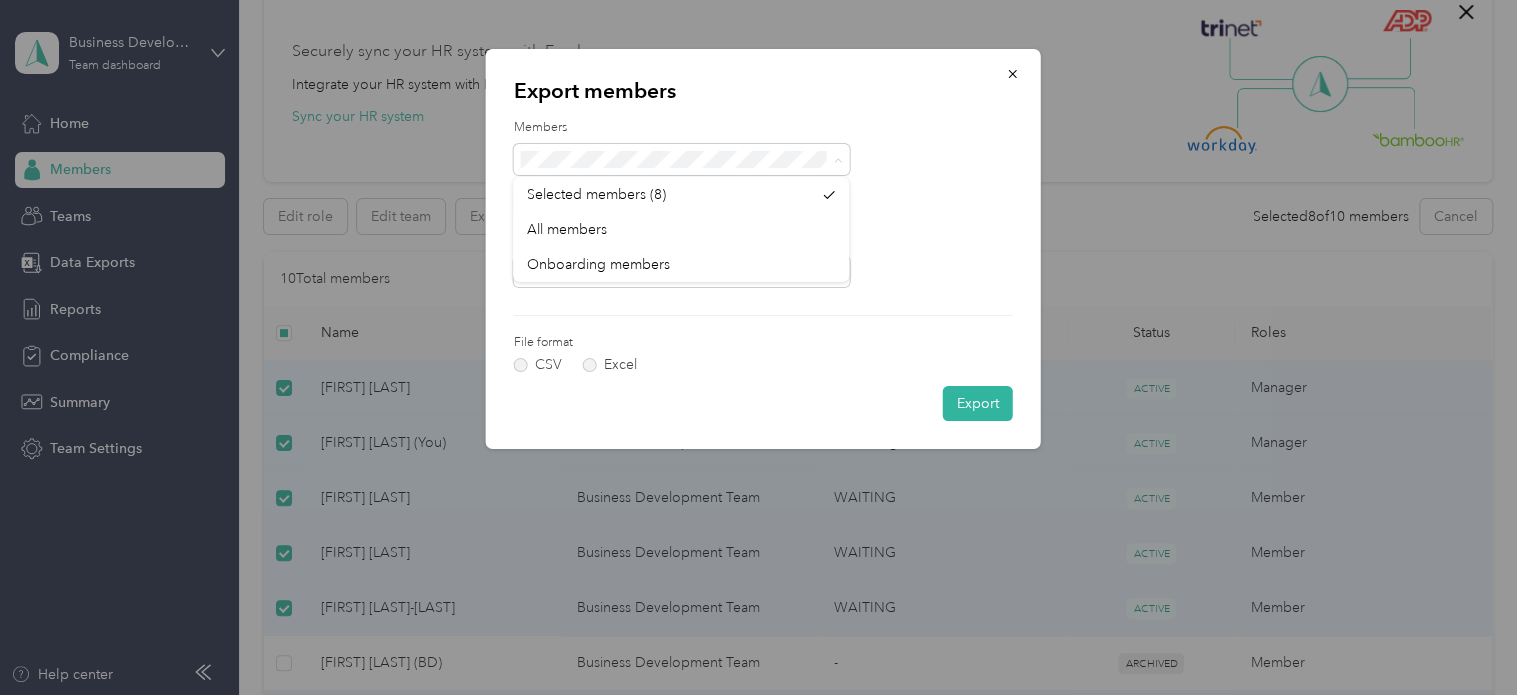 click at bounding box center (763, 160) 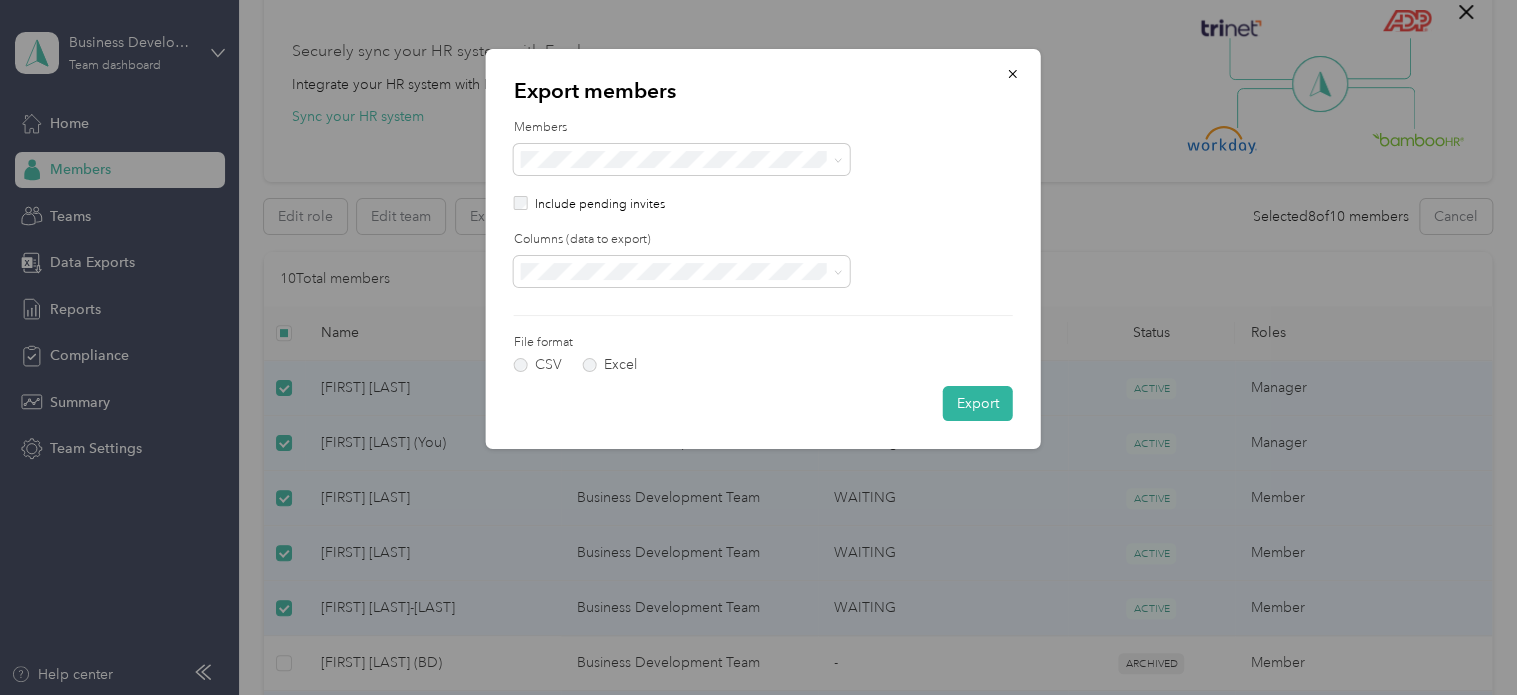 click 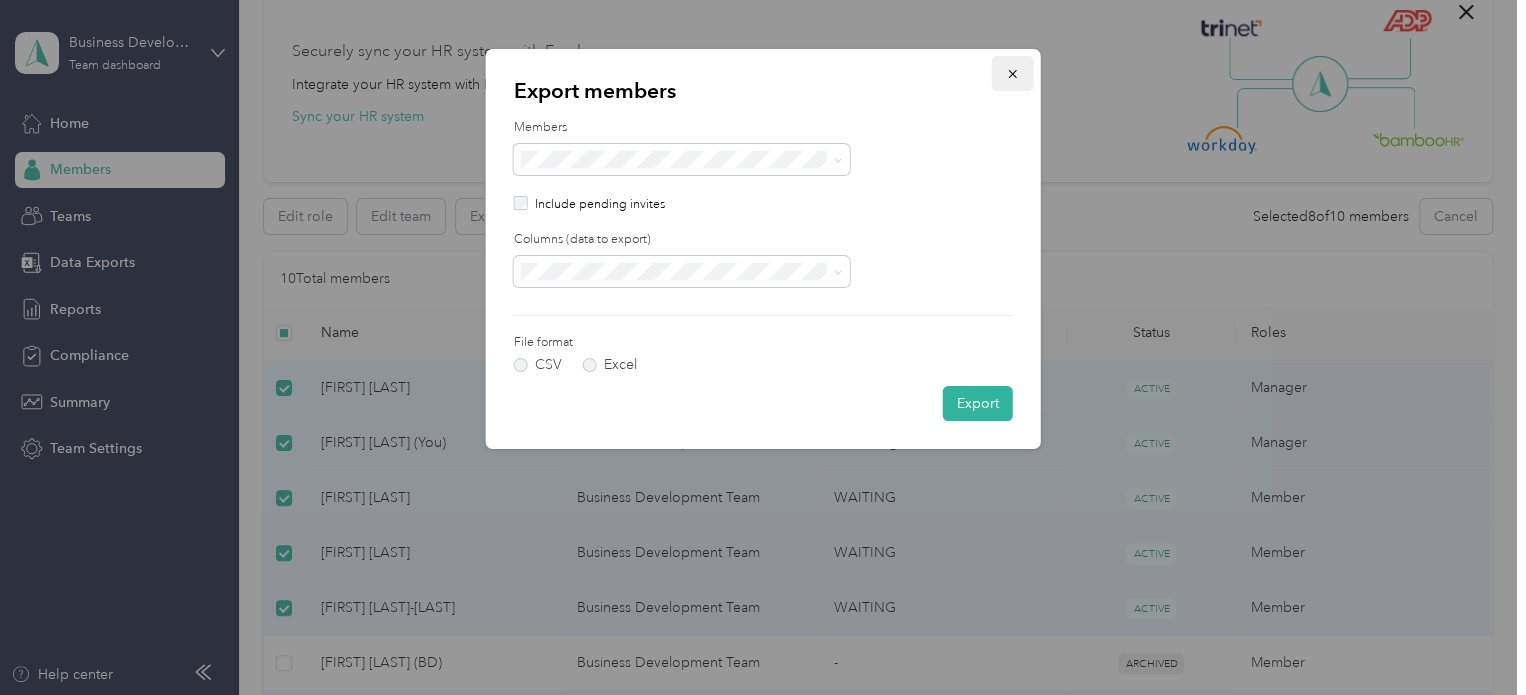 click 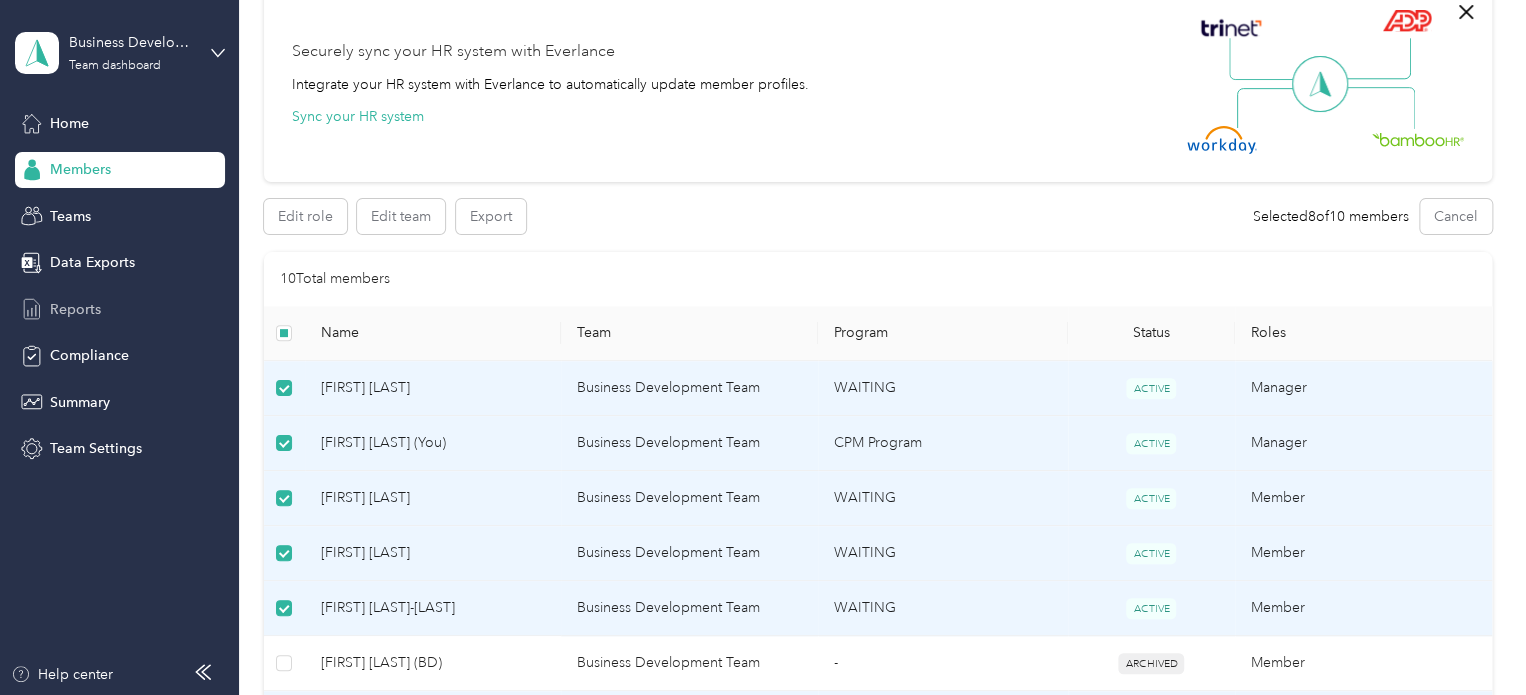 click on "Reports" at bounding box center [75, 309] 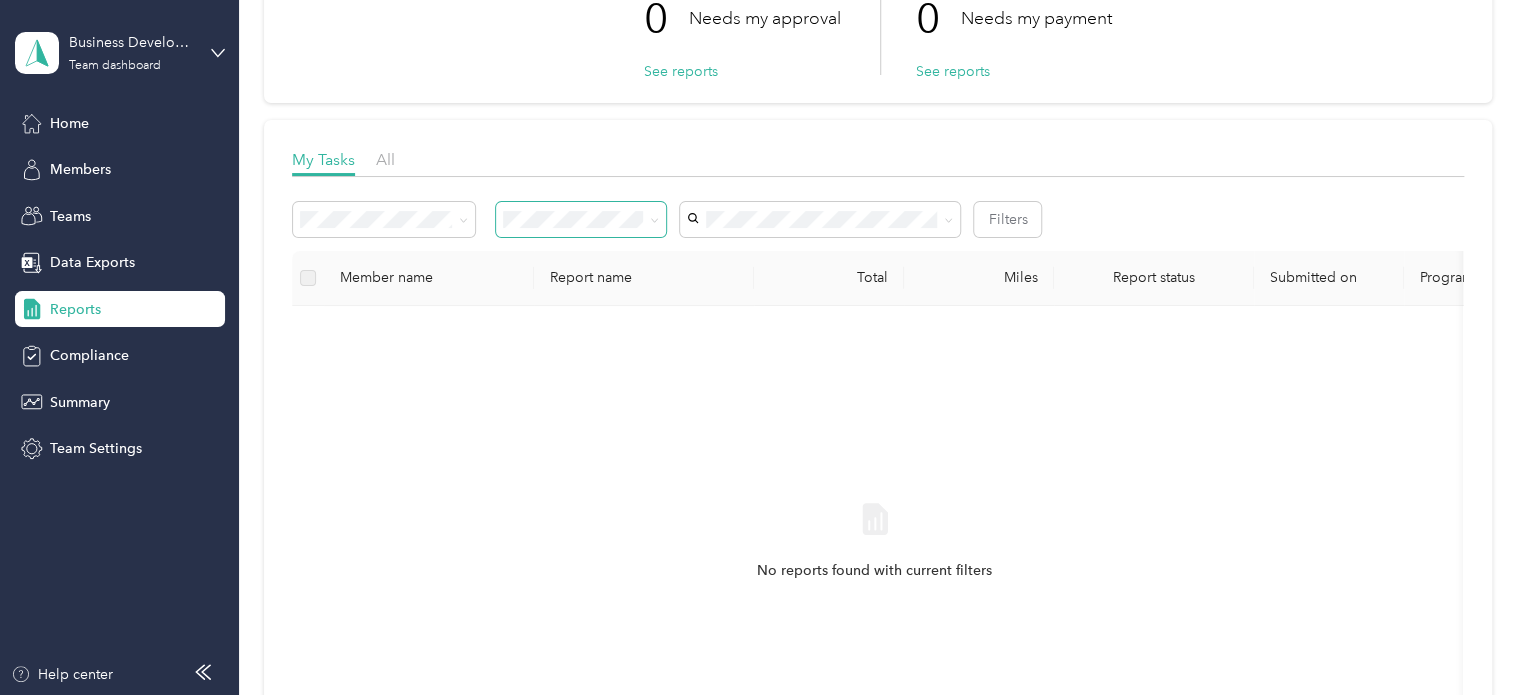 scroll, scrollTop: 0, scrollLeft: 0, axis: both 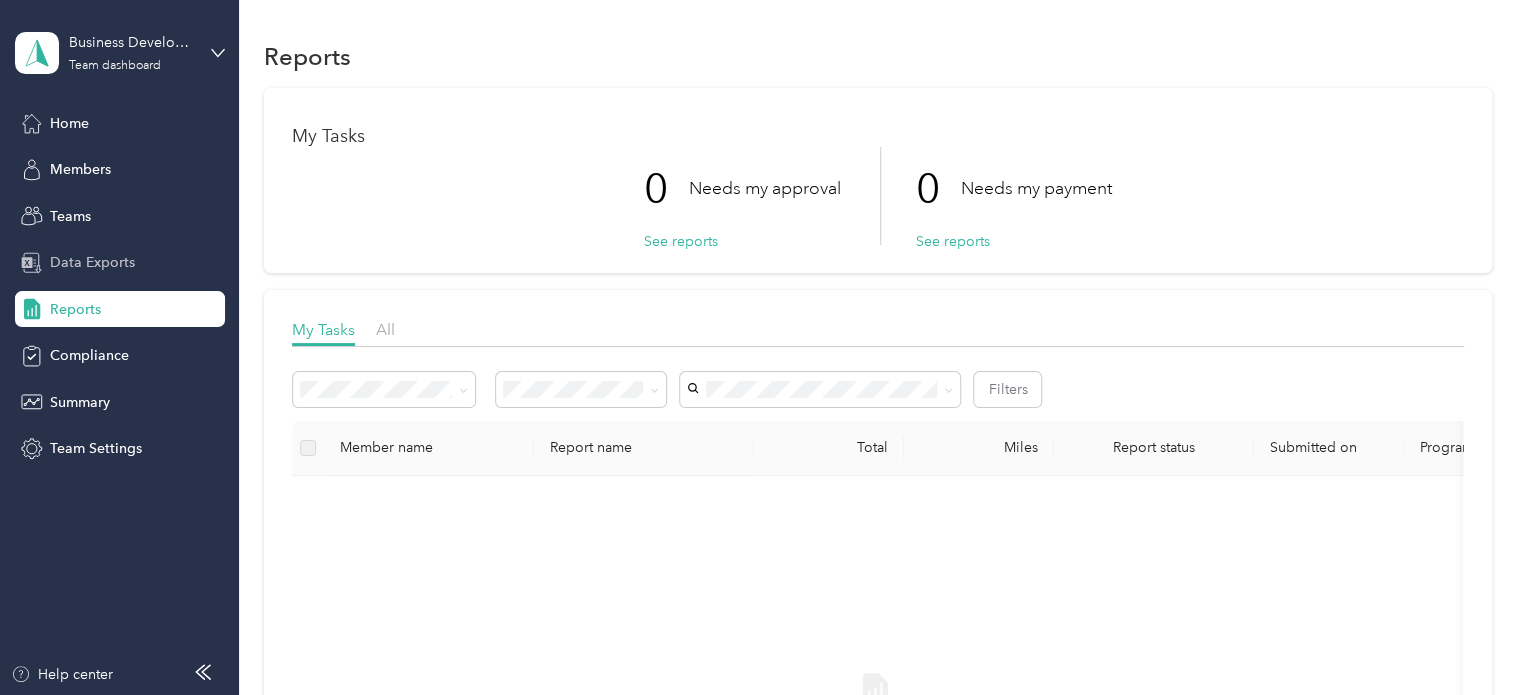 click on "Data Exports" at bounding box center [92, 262] 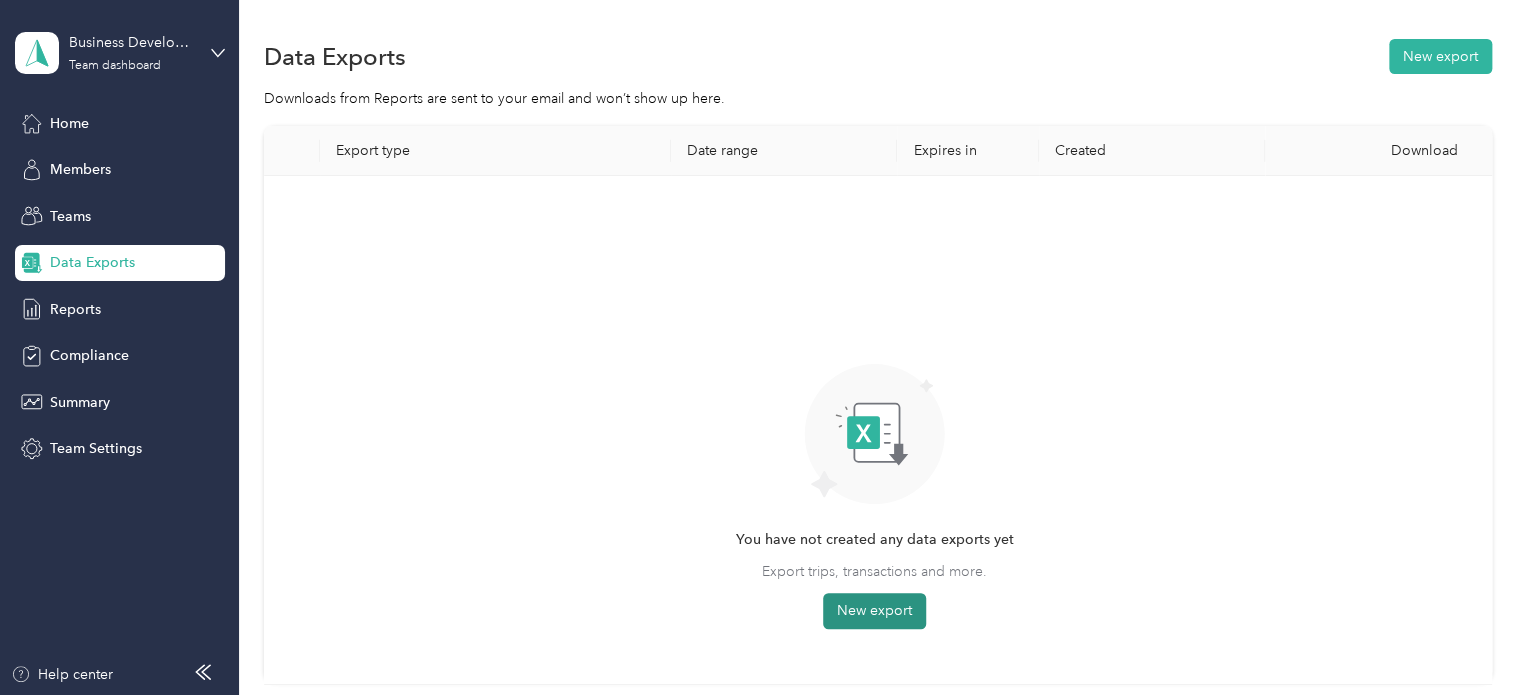 click on "New export" at bounding box center (874, 611) 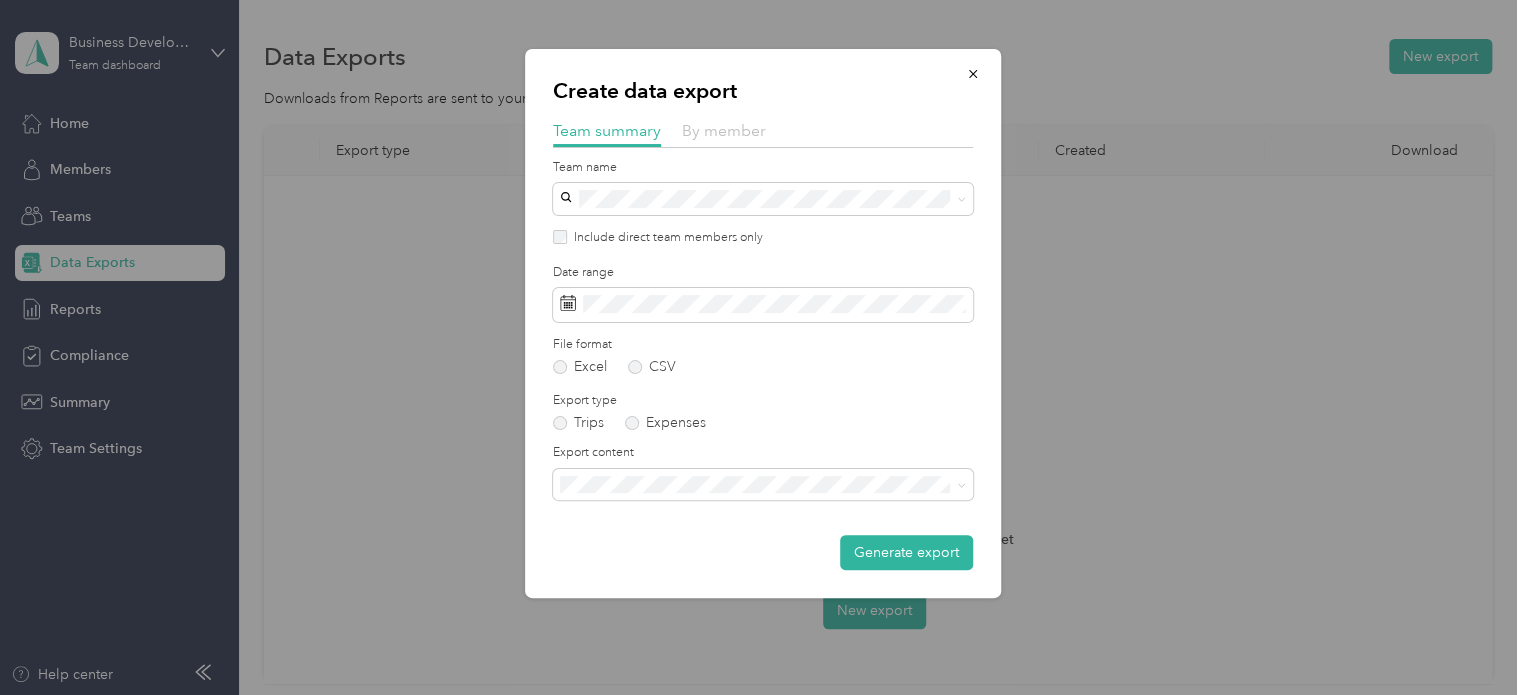 click on "By member" at bounding box center [724, 130] 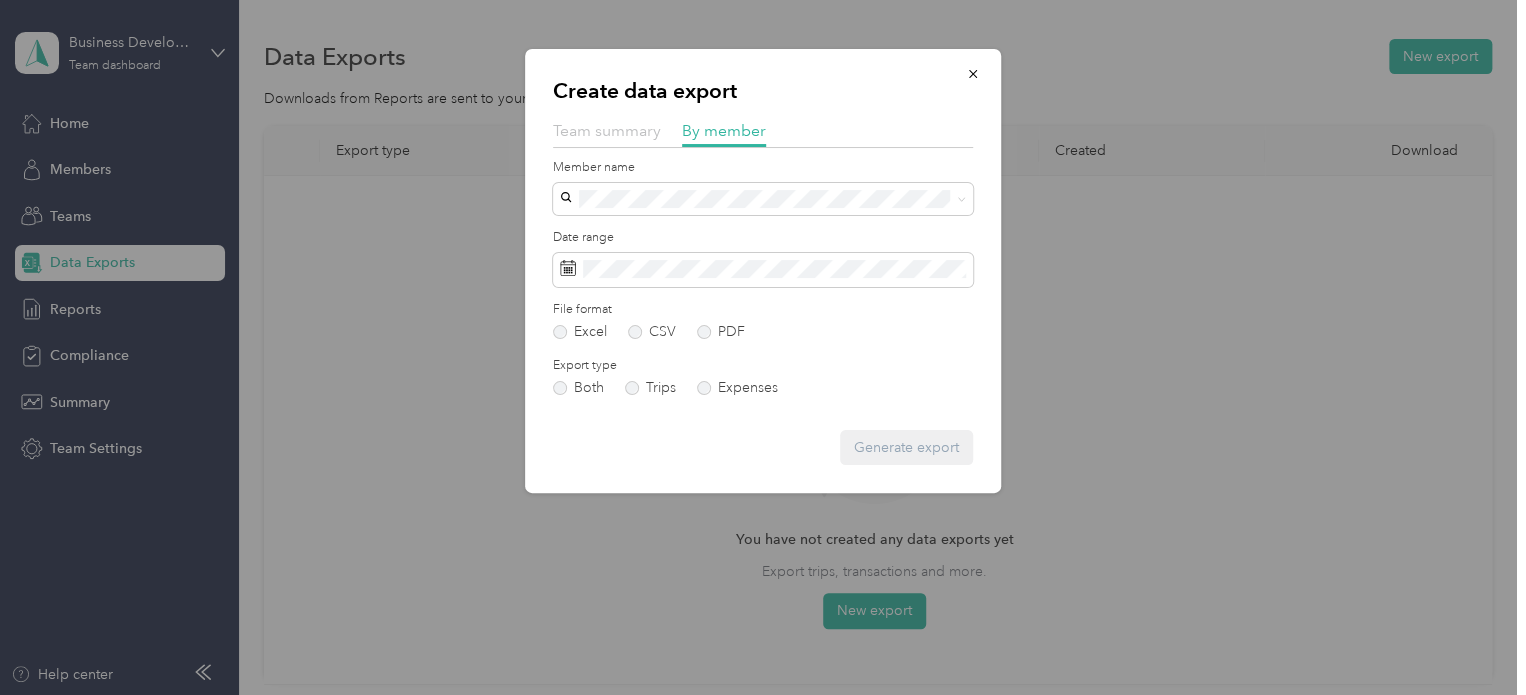 click on "Team summary" at bounding box center (607, 130) 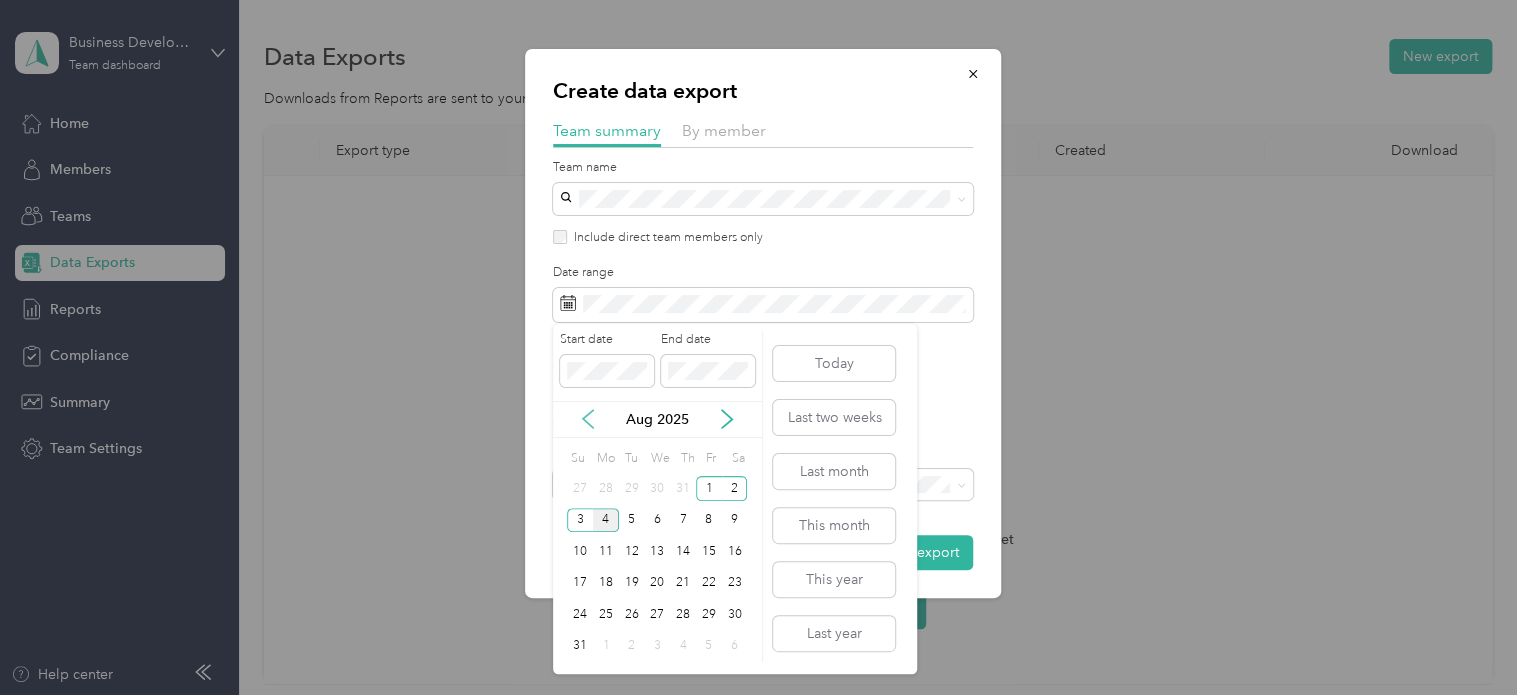 click 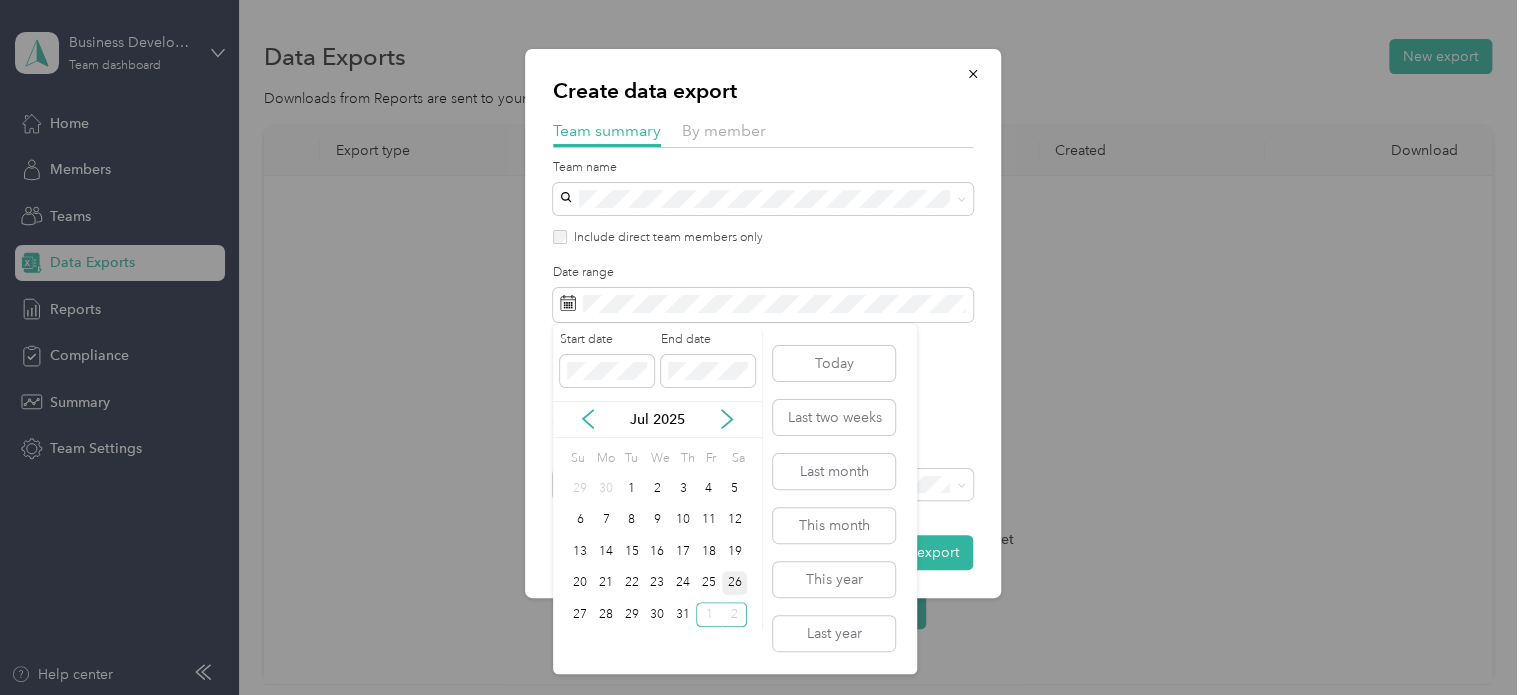 click on "26" at bounding box center (735, 583) 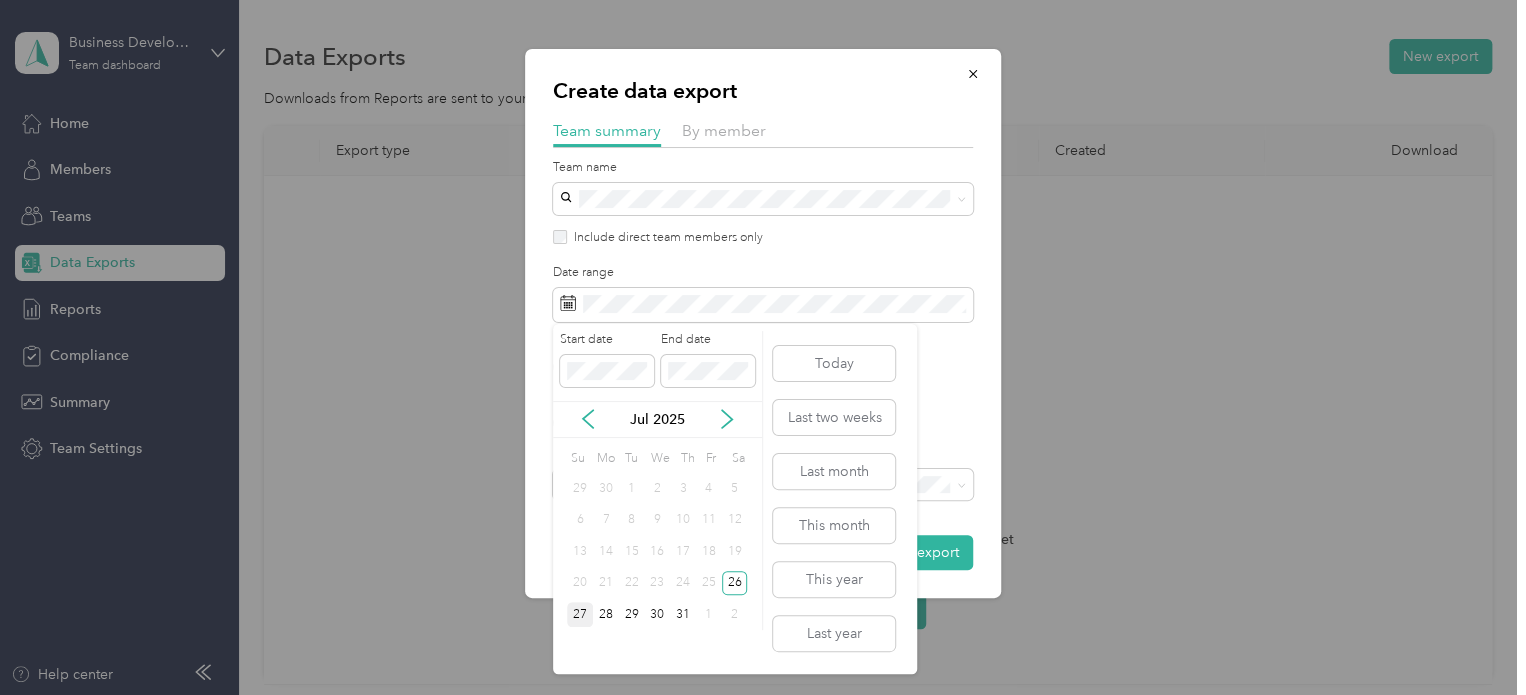 click on "27" at bounding box center (580, 614) 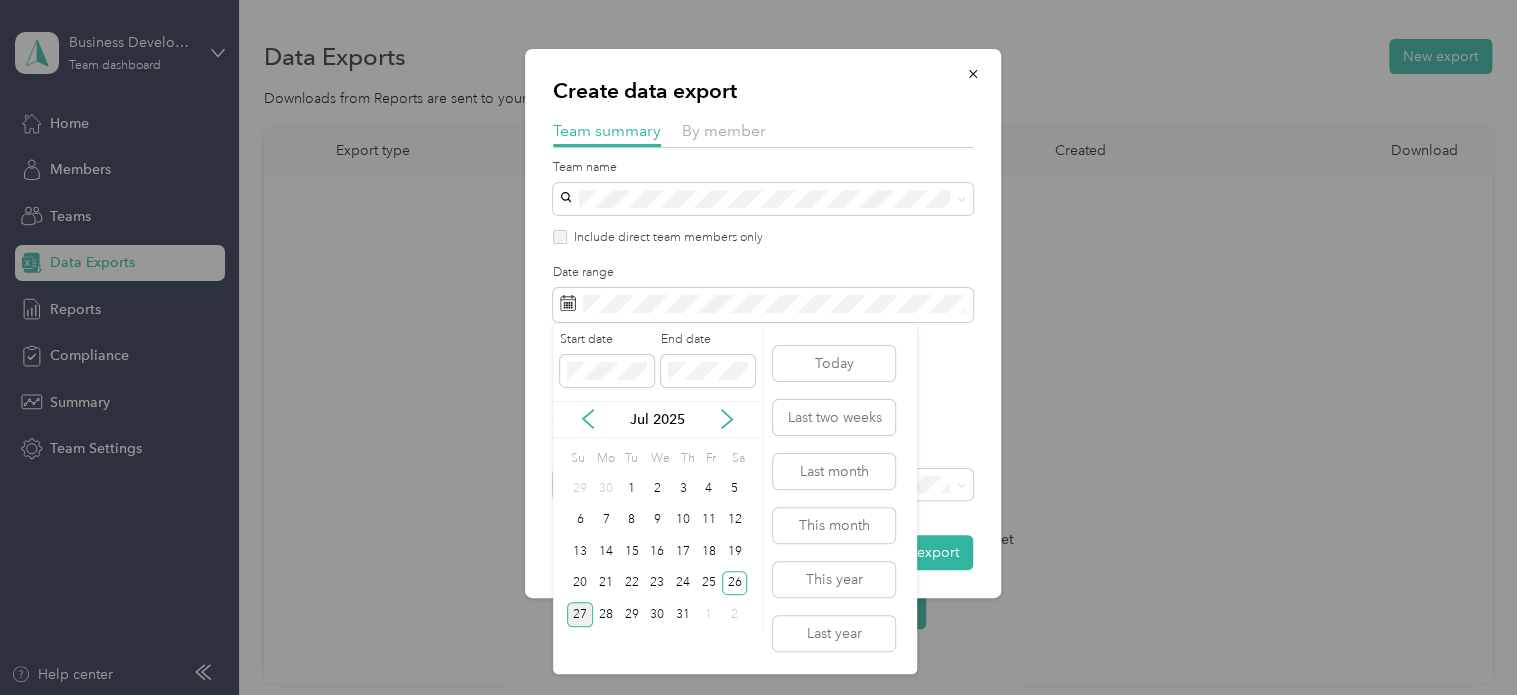 click on "27" at bounding box center [580, 614] 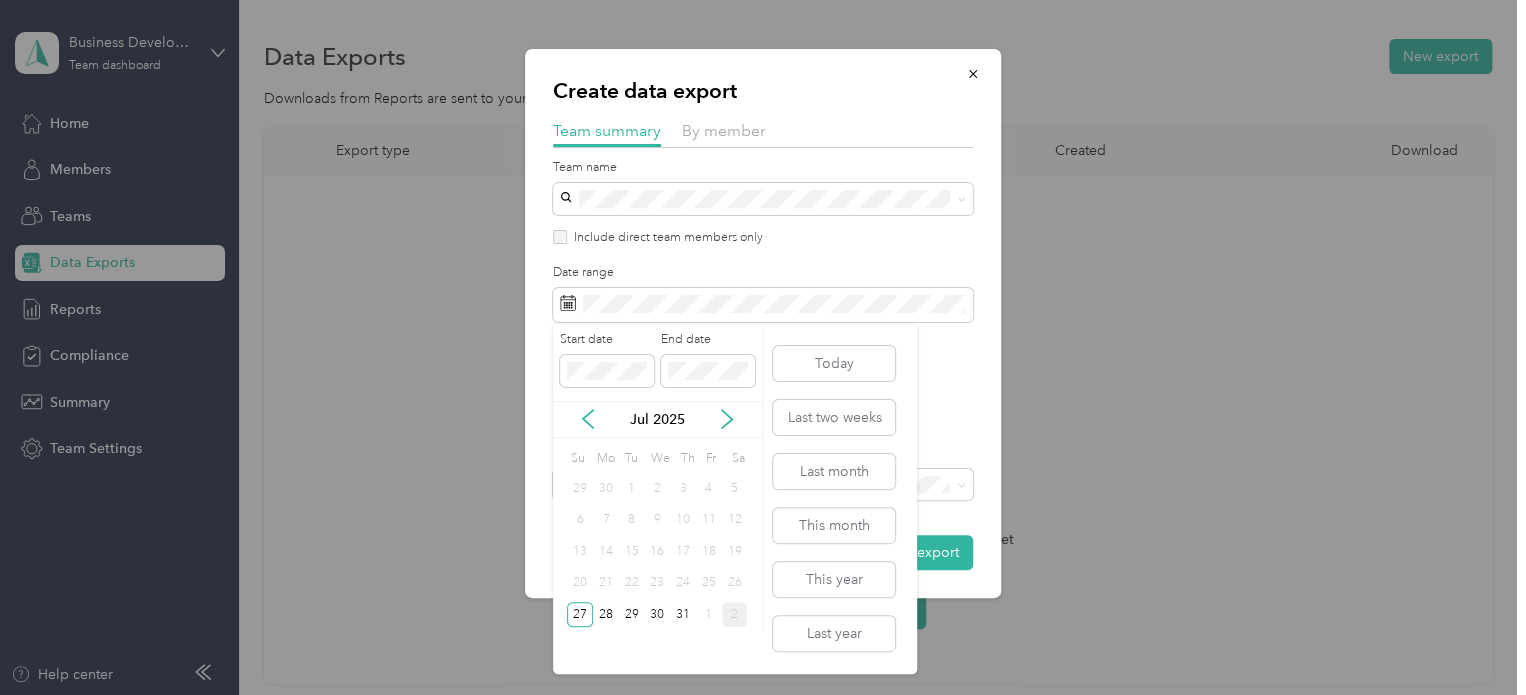 click on "2" at bounding box center (735, 614) 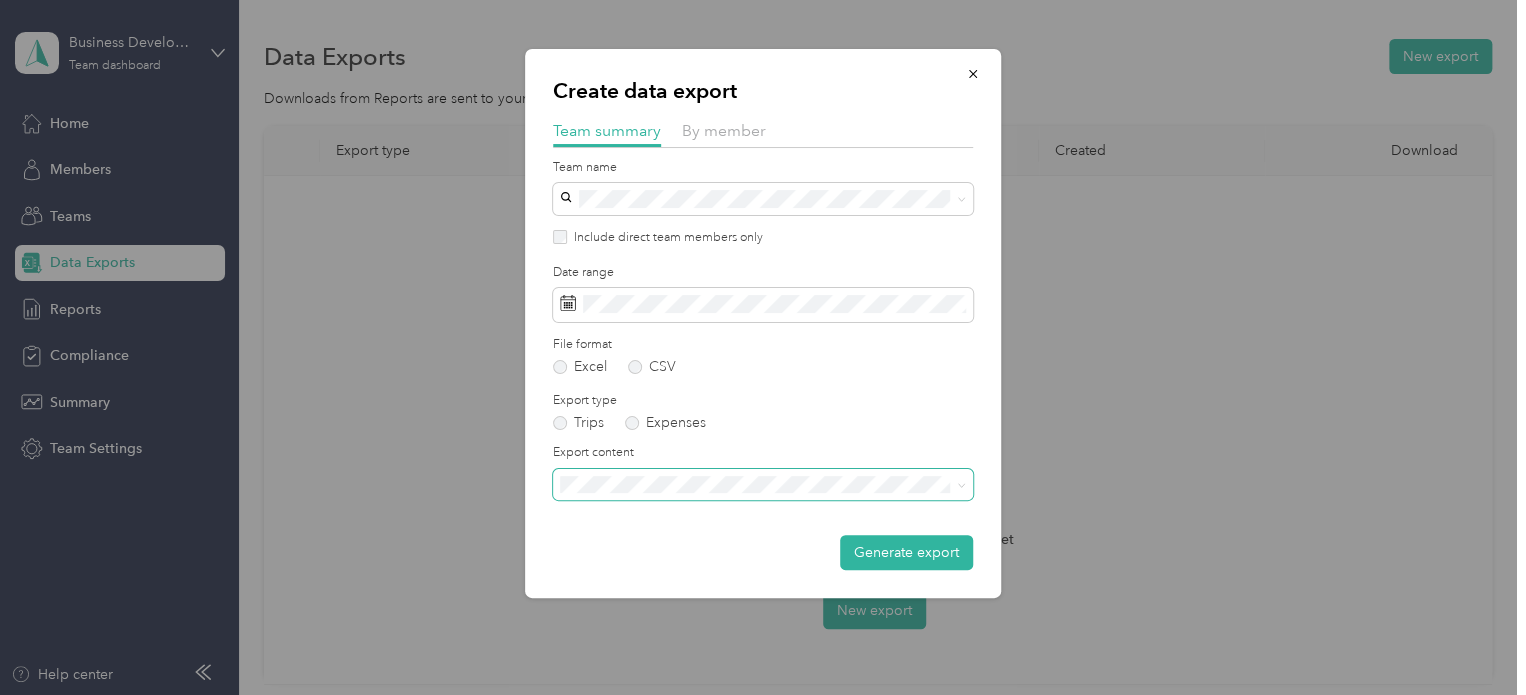 click at bounding box center (763, 485) 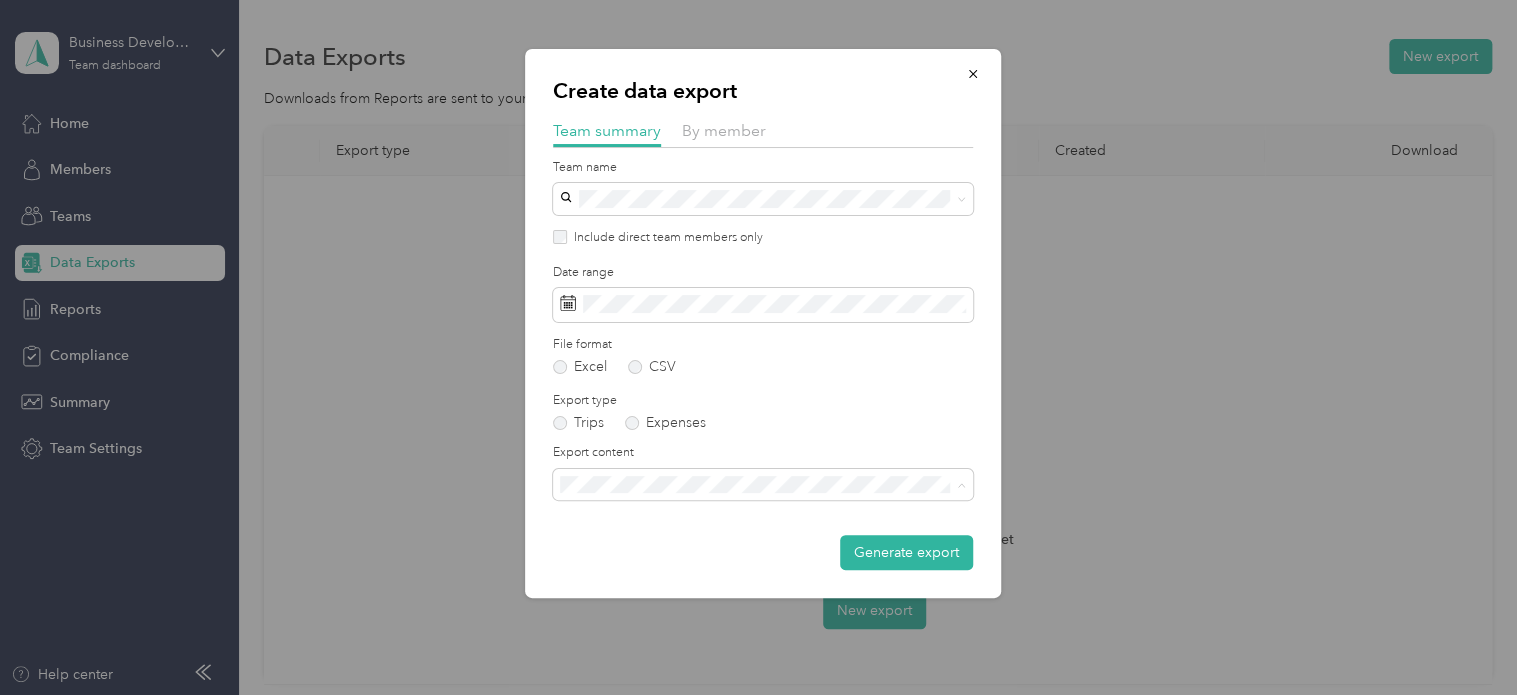 click on "Summary and full trips list" at bounding box center (763, 554) 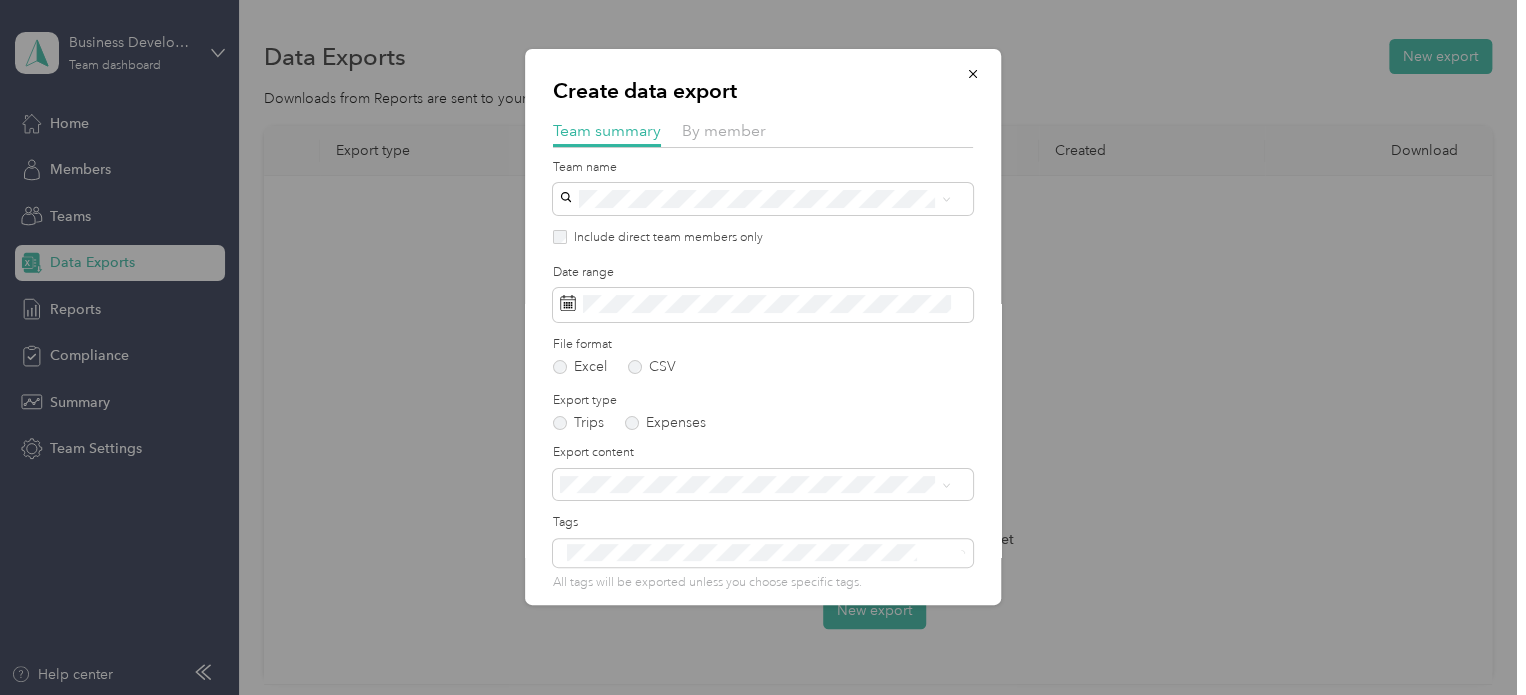 scroll, scrollTop: 84, scrollLeft: 0, axis: vertical 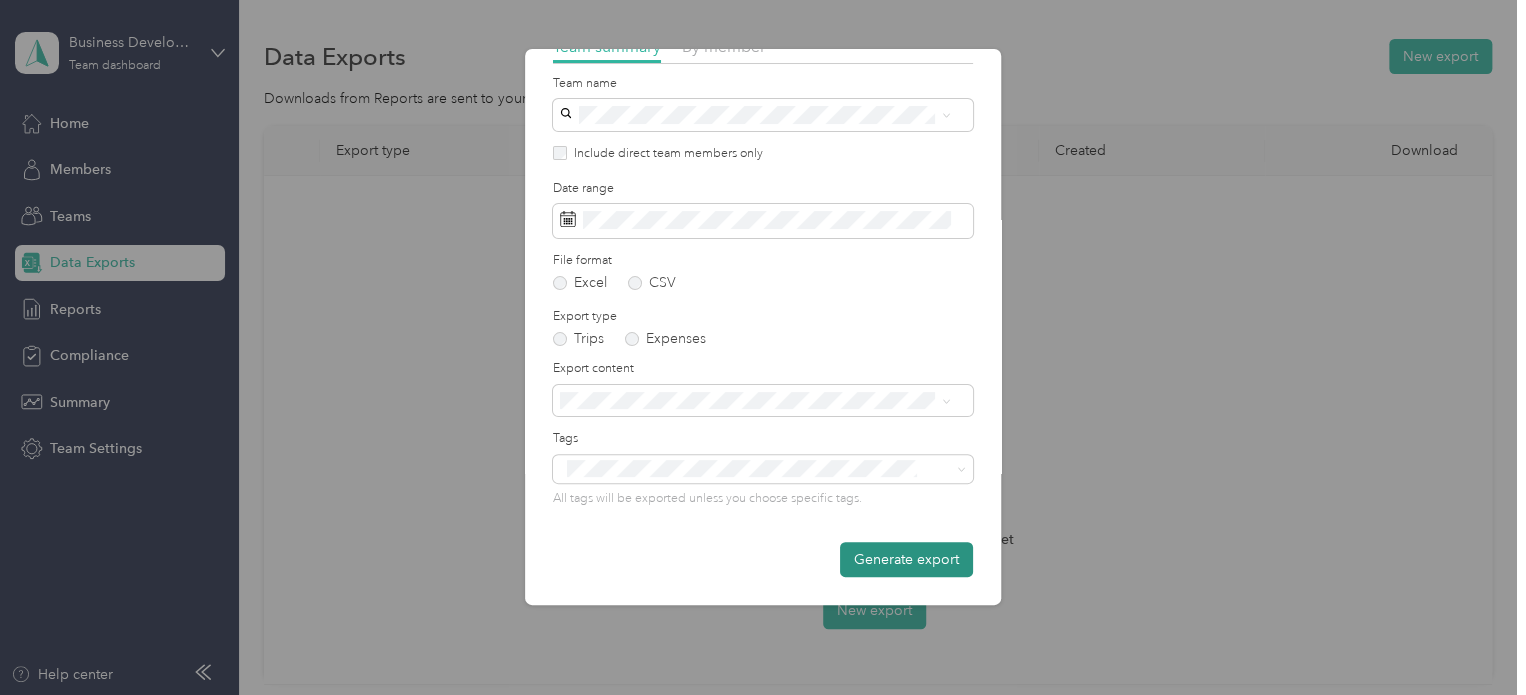 click on "Generate export" at bounding box center (906, 559) 